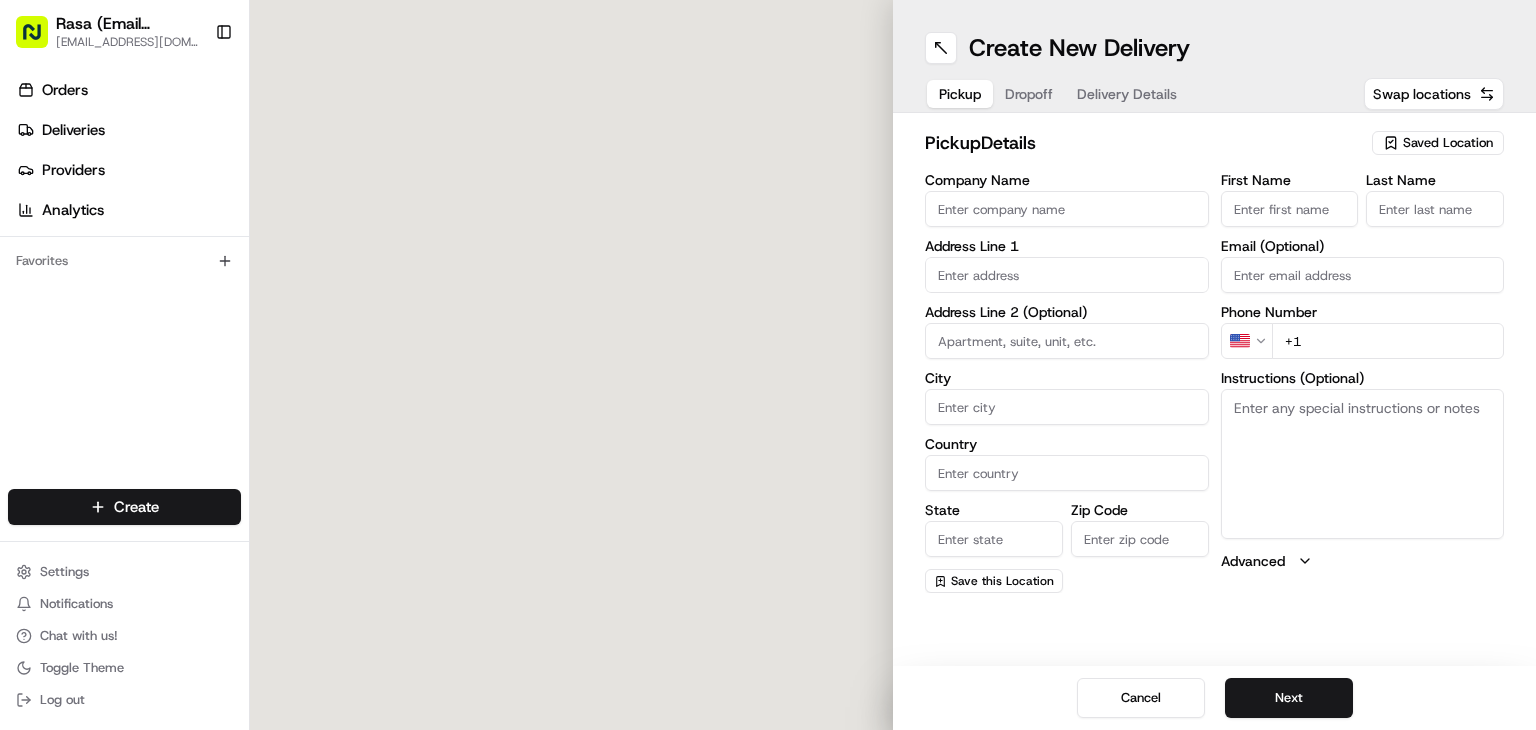 scroll, scrollTop: 0, scrollLeft: 0, axis: both 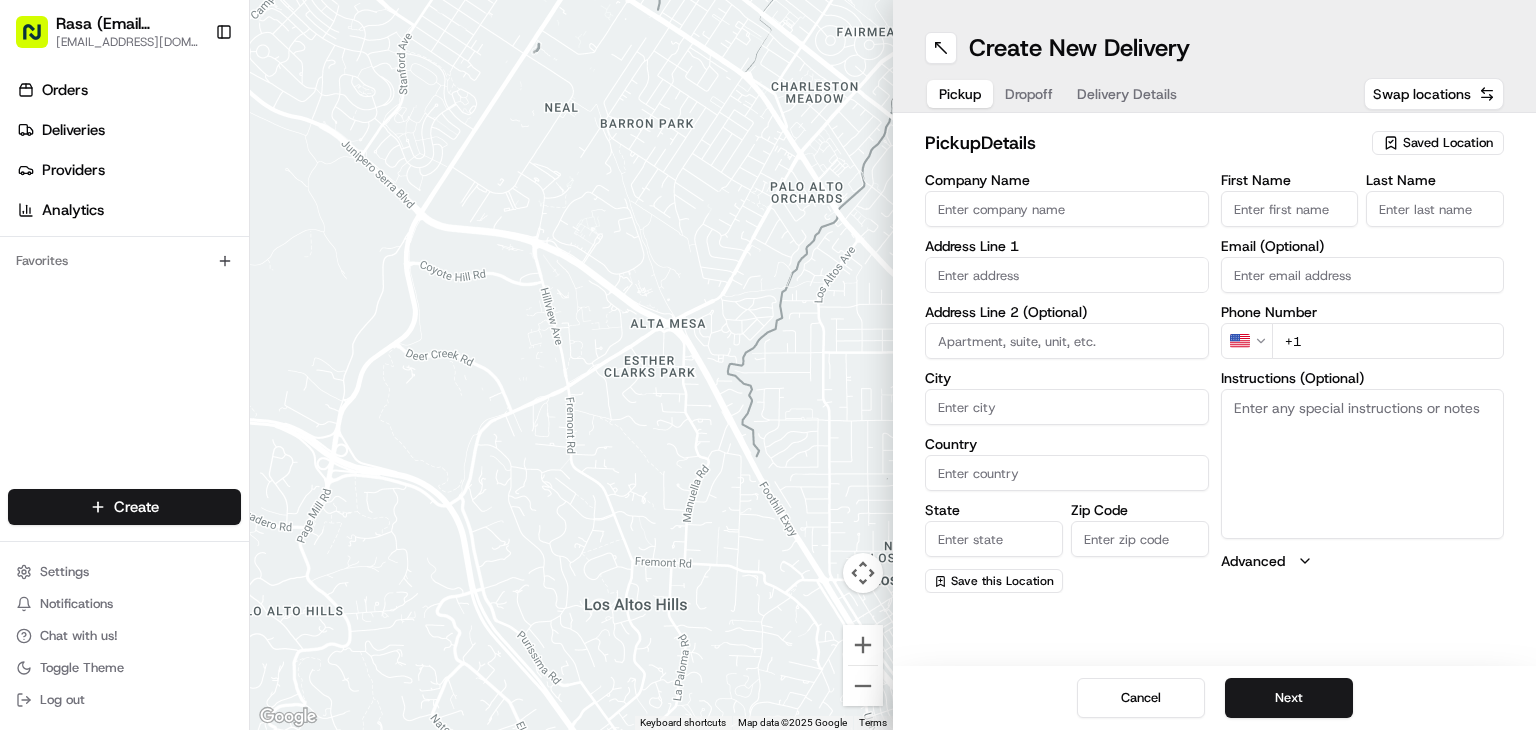 click on "Company Name" at bounding box center (1067, 209) 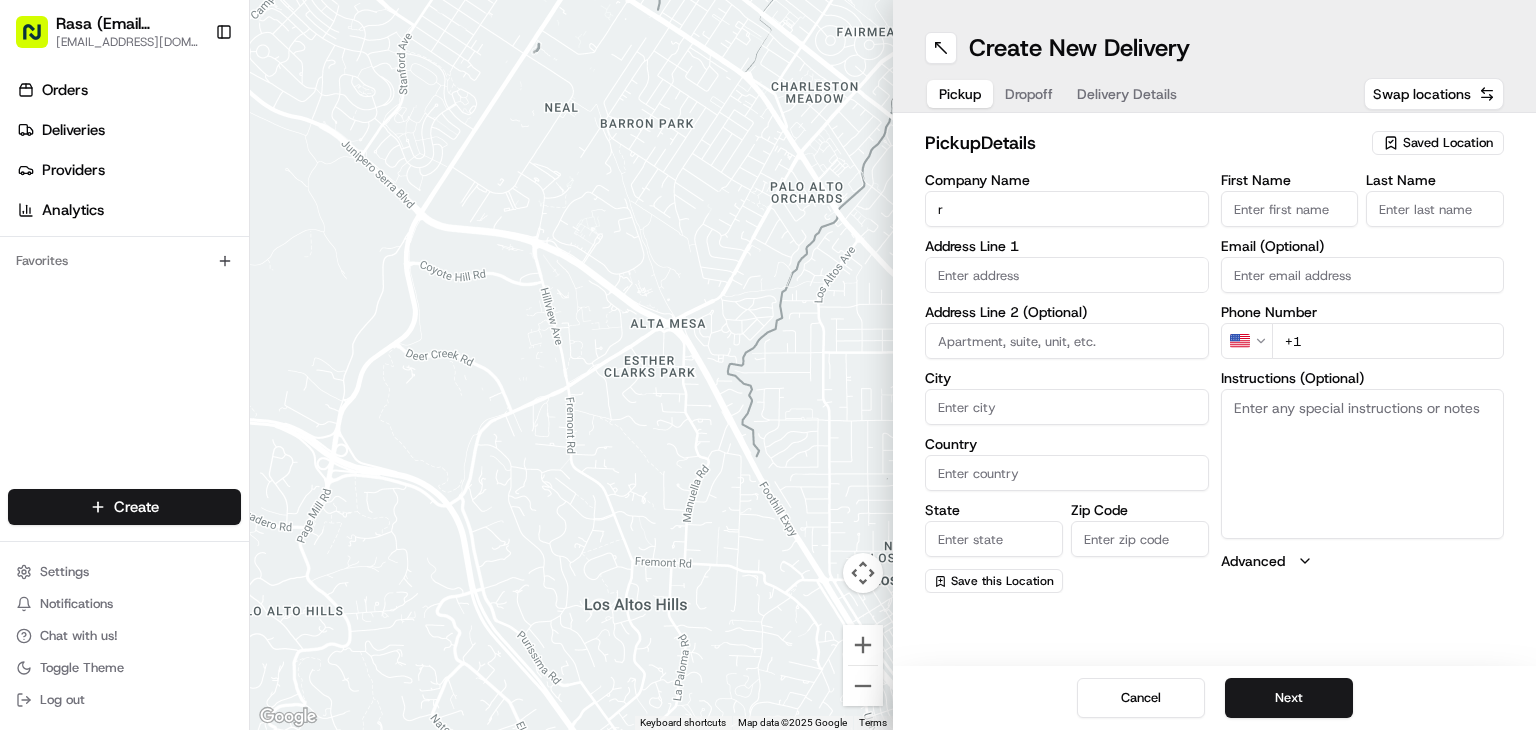 type on "RASA" 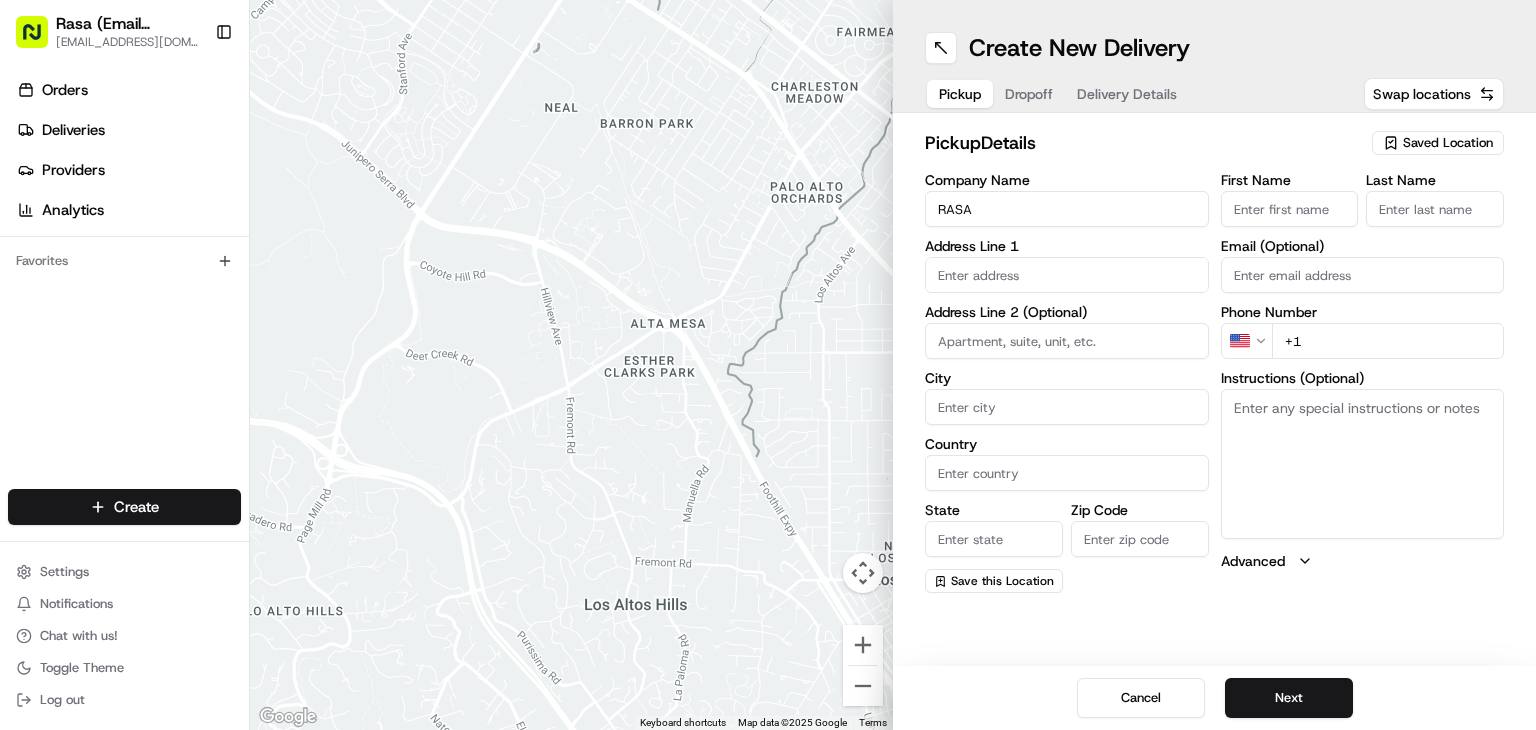 type on "[STREET_ADDRESS]" 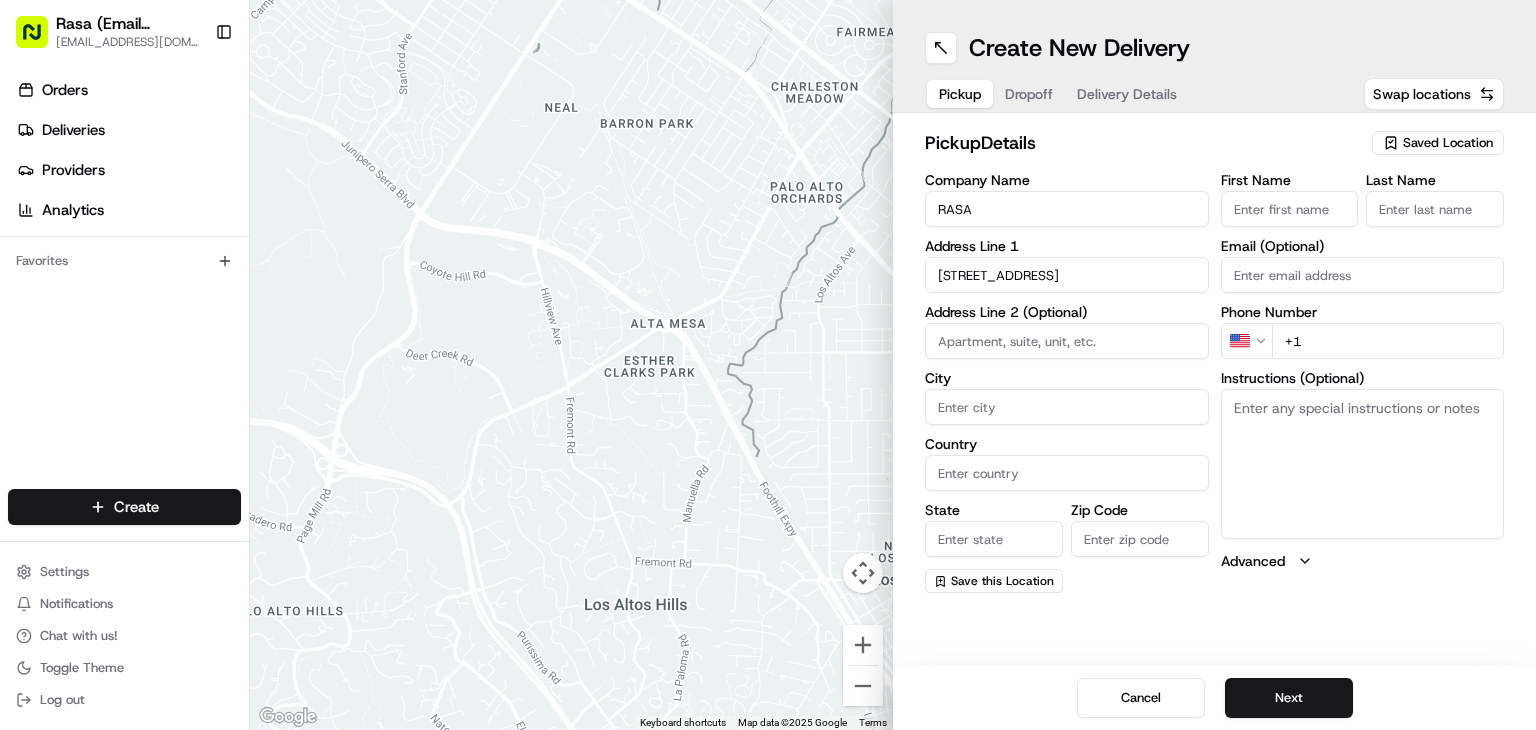 type on "[US_STATE]" 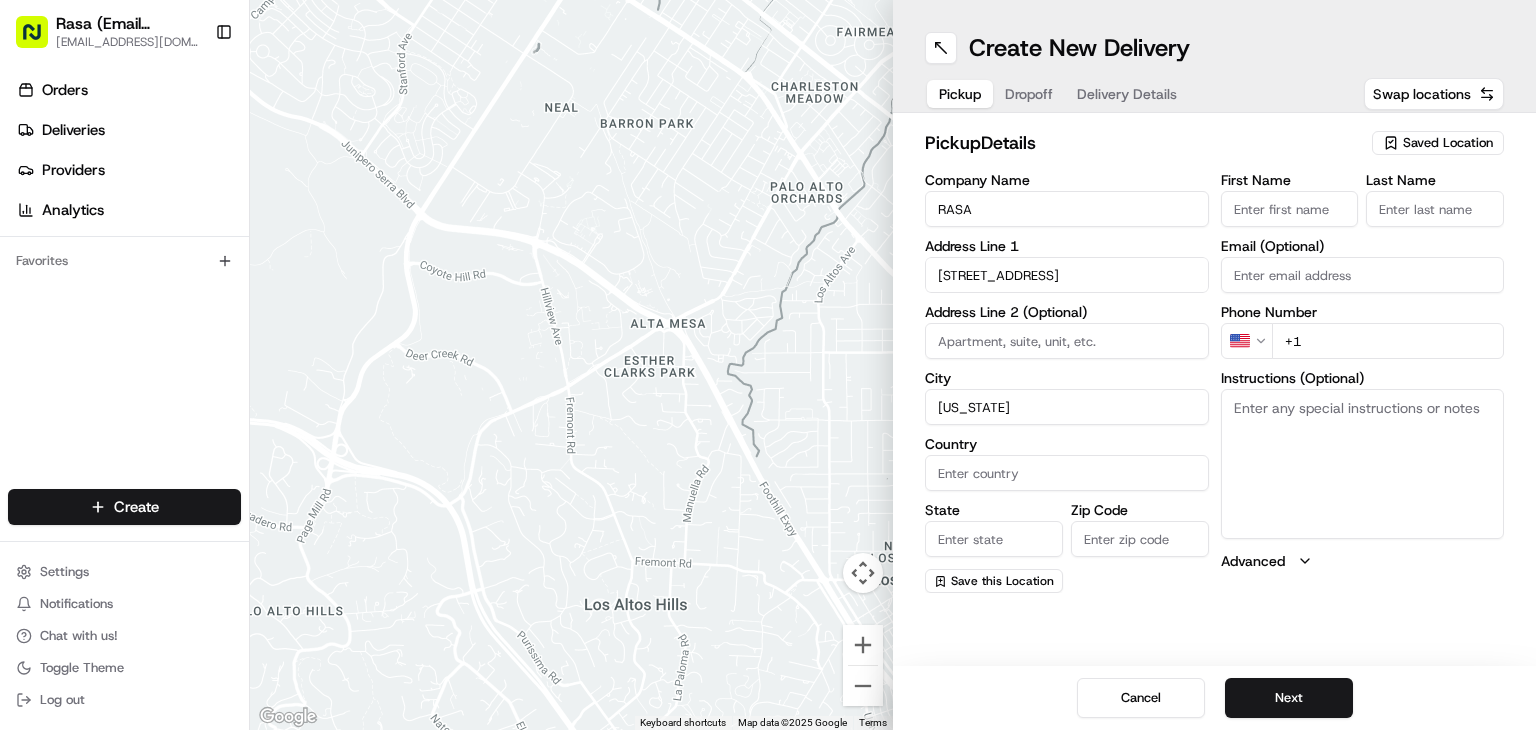 type on "[GEOGRAPHIC_DATA]" 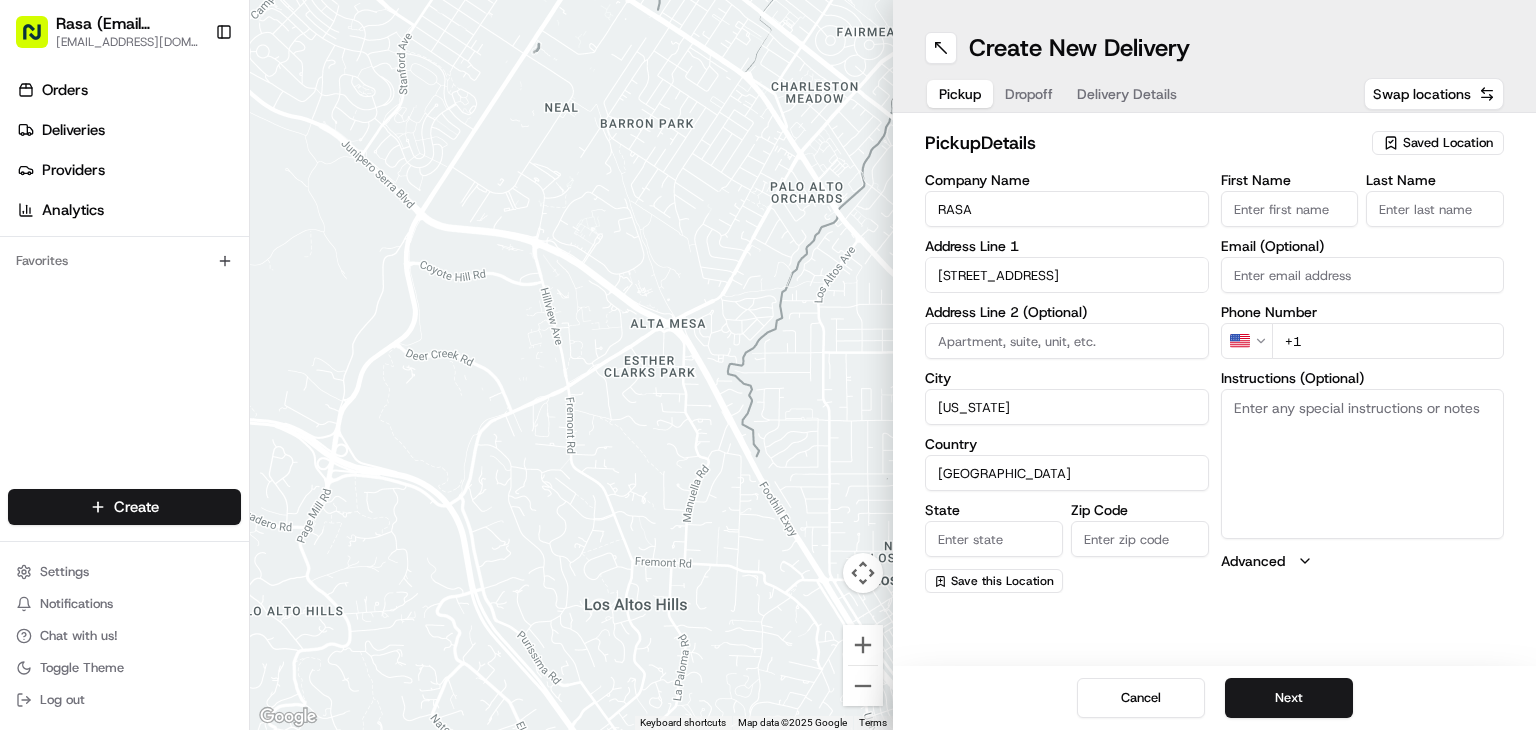 type on "DC" 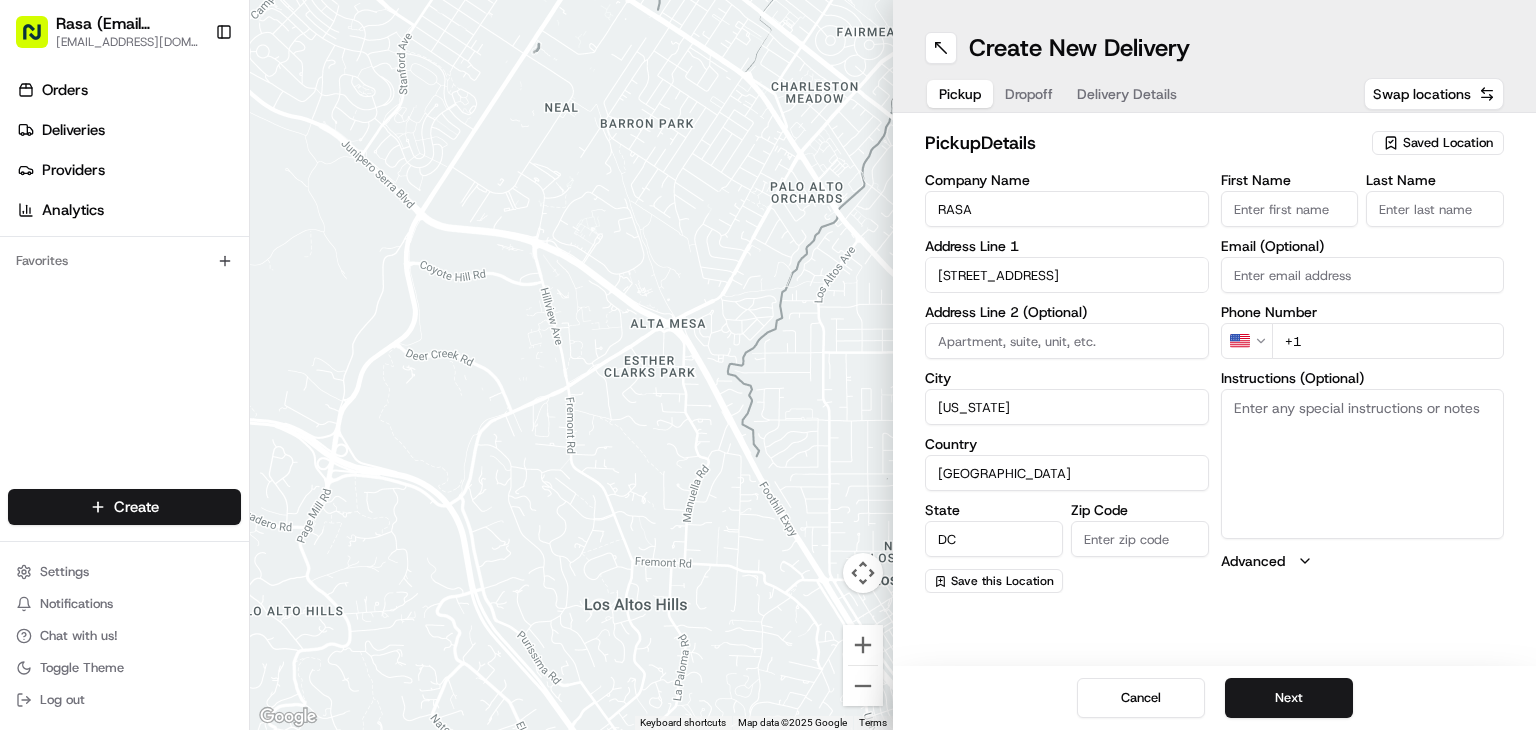 type on "20003" 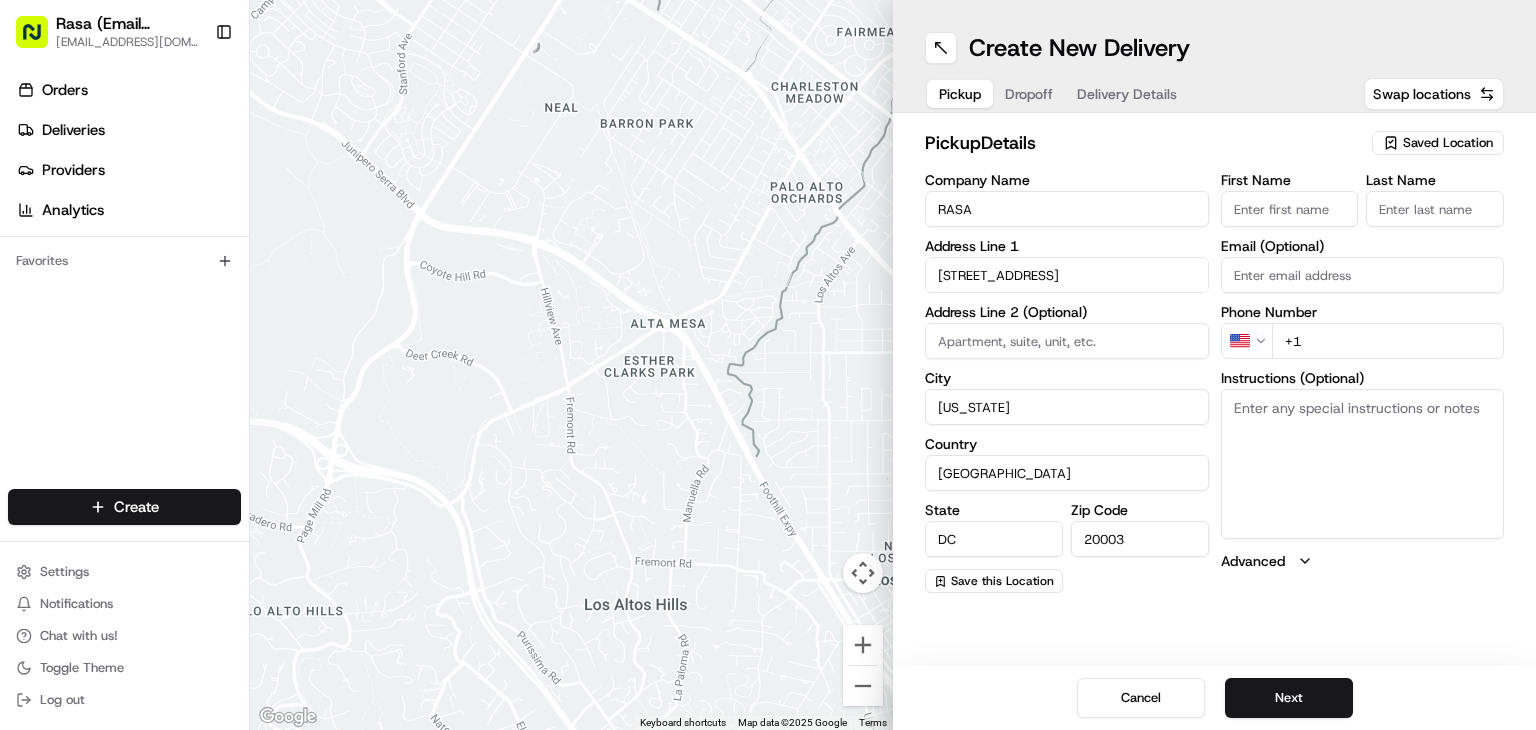 type on "[PERSON_NAME]" 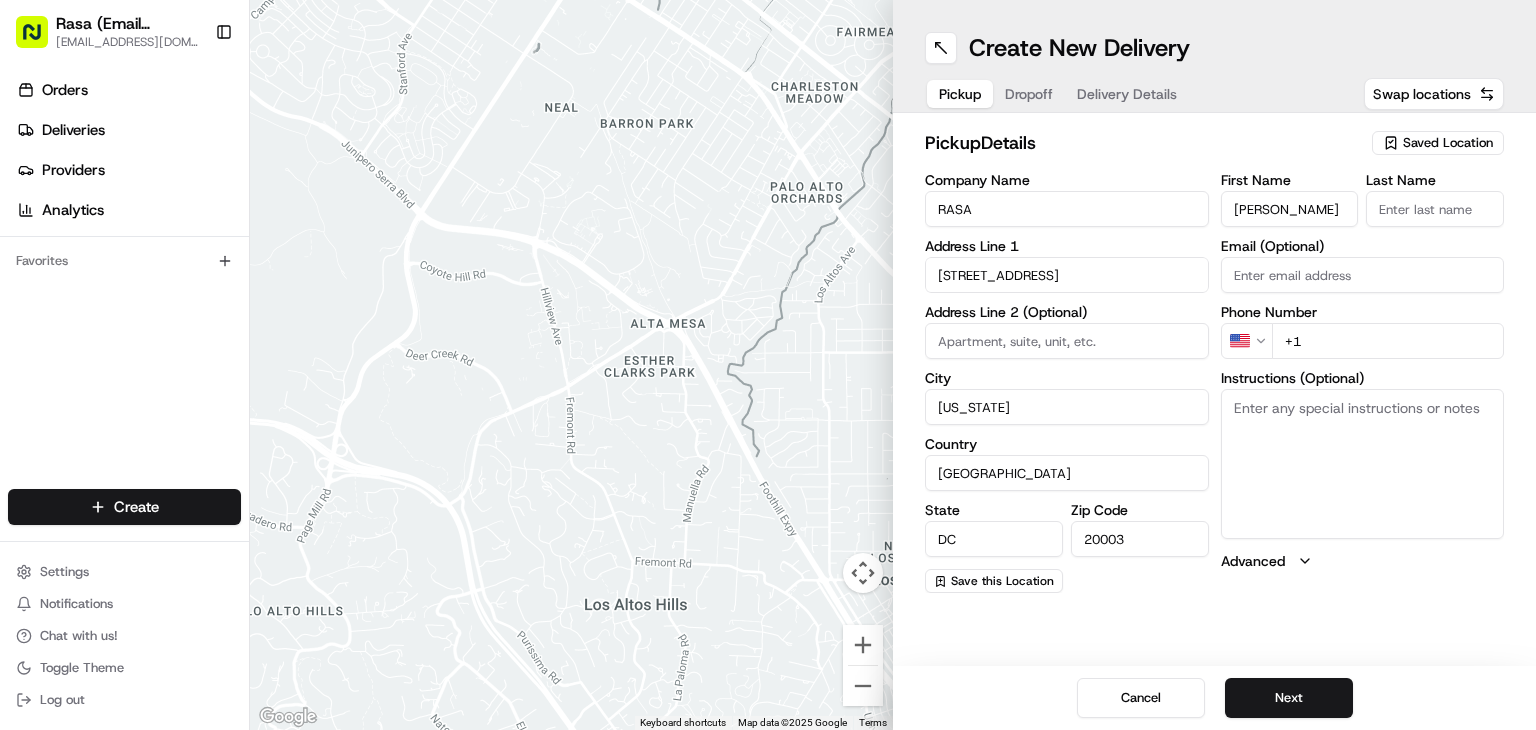 type on "[PERSON_NAME]" 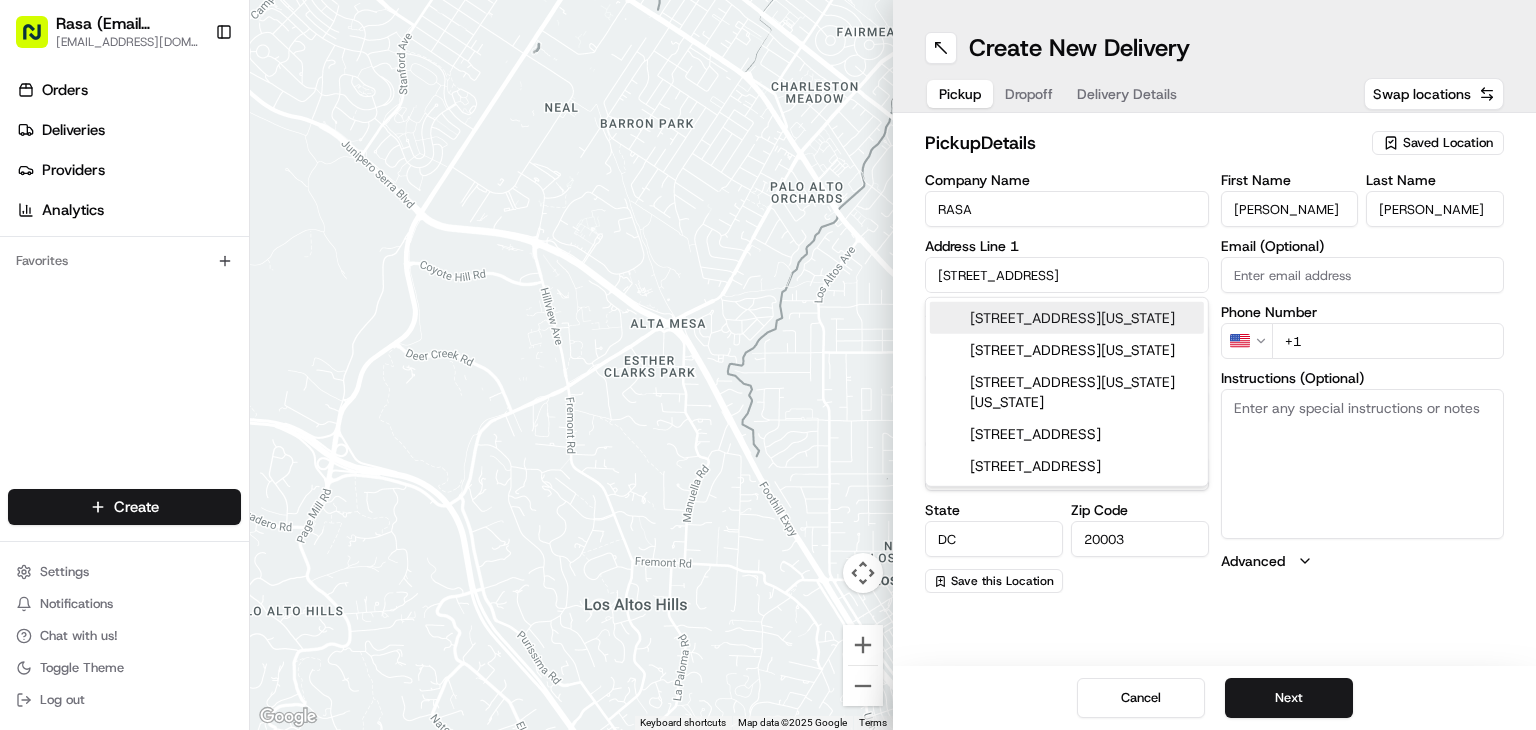 click on "+1" at bounding box center (1388, 341) 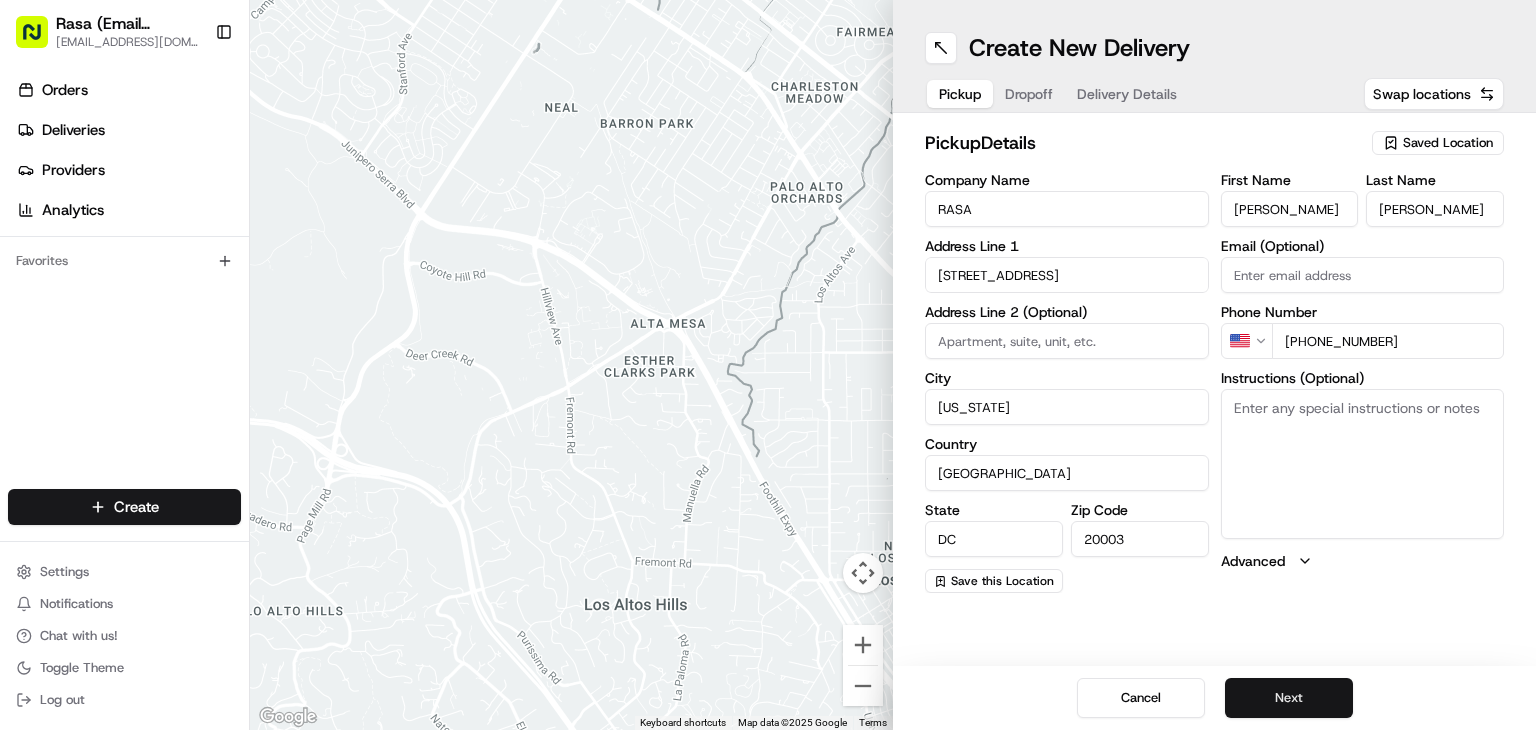 type on "[PHONE_NUMBER]" 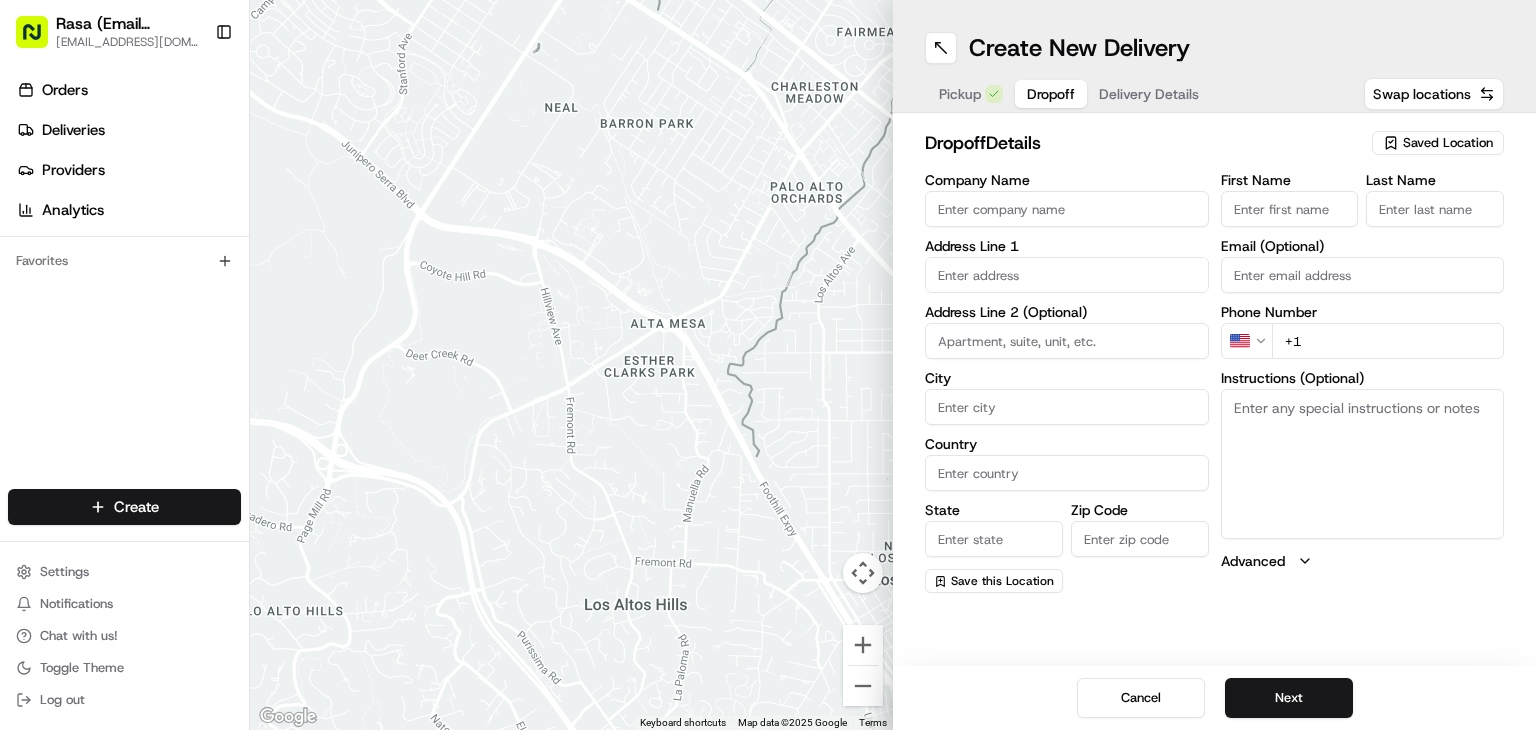 click on "Company Name" at bounding box center (1067, 209) 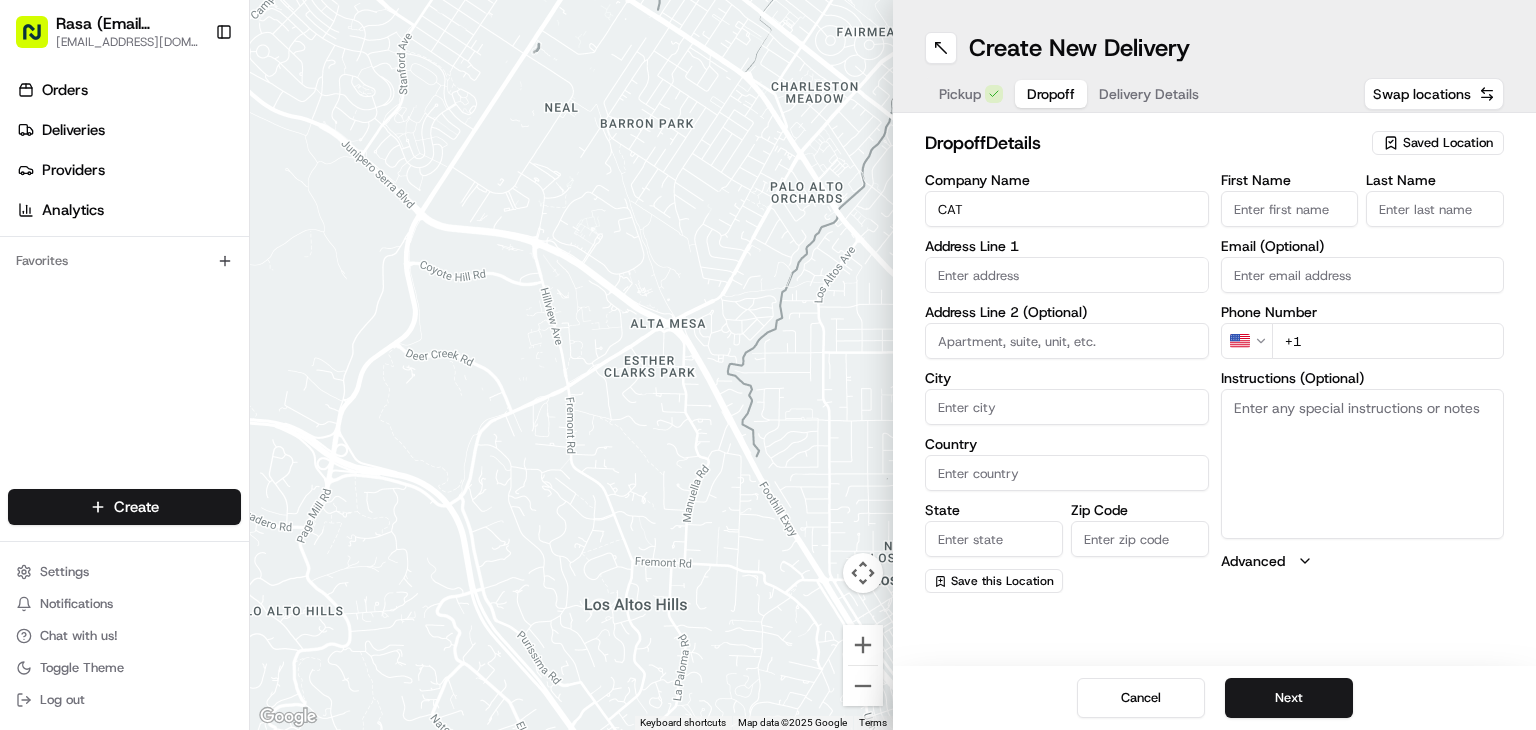 type on "CAT" 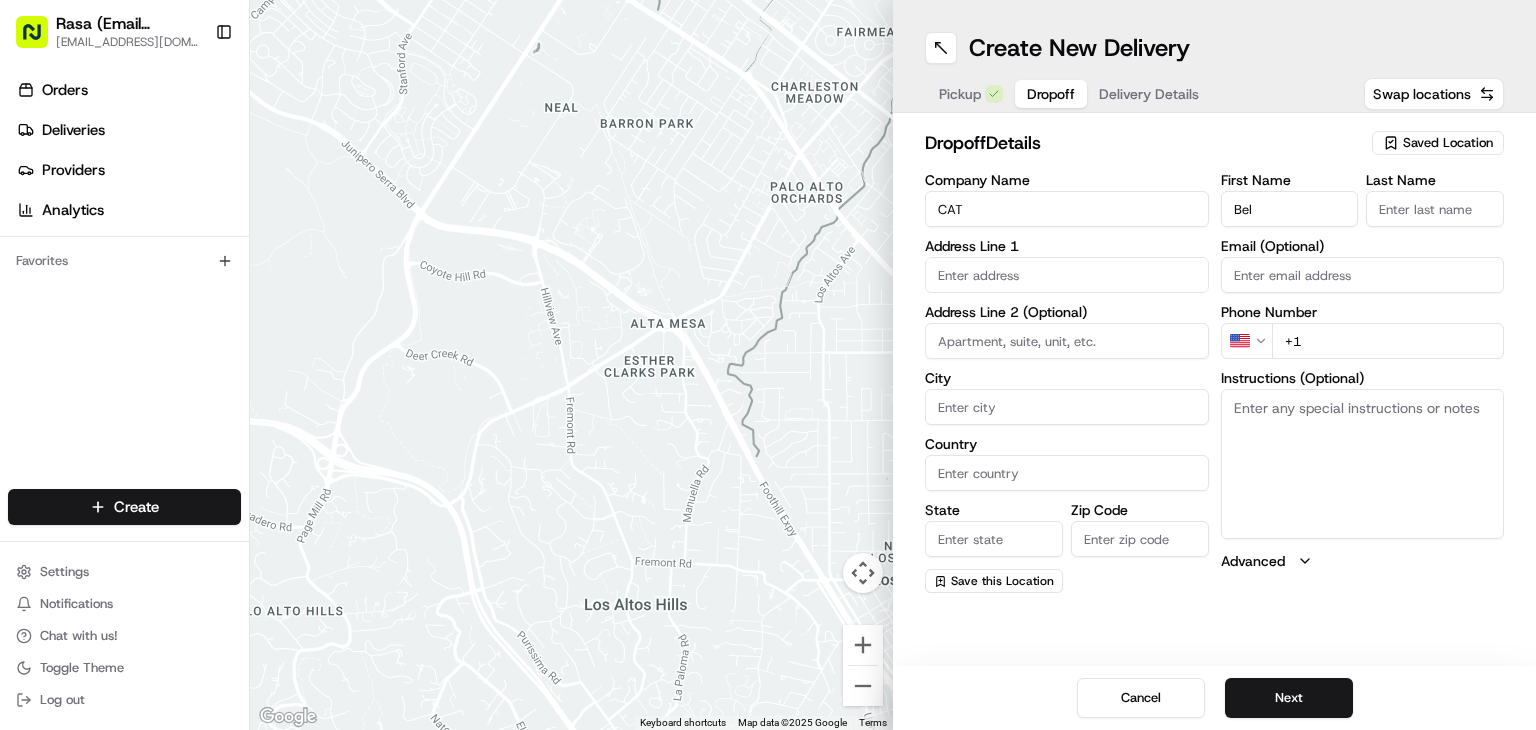 type on "Bel" 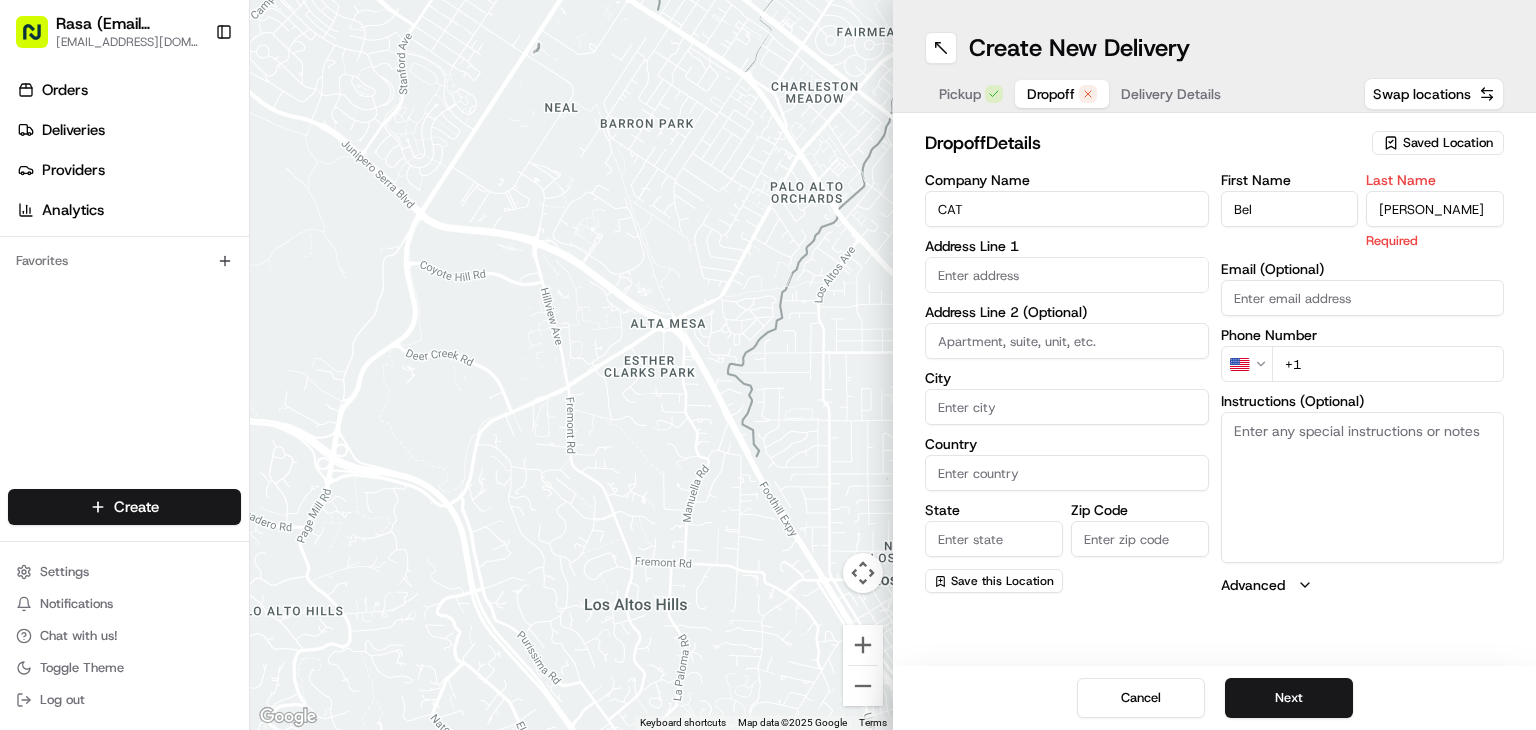 type on "[PERSON_NAME]" 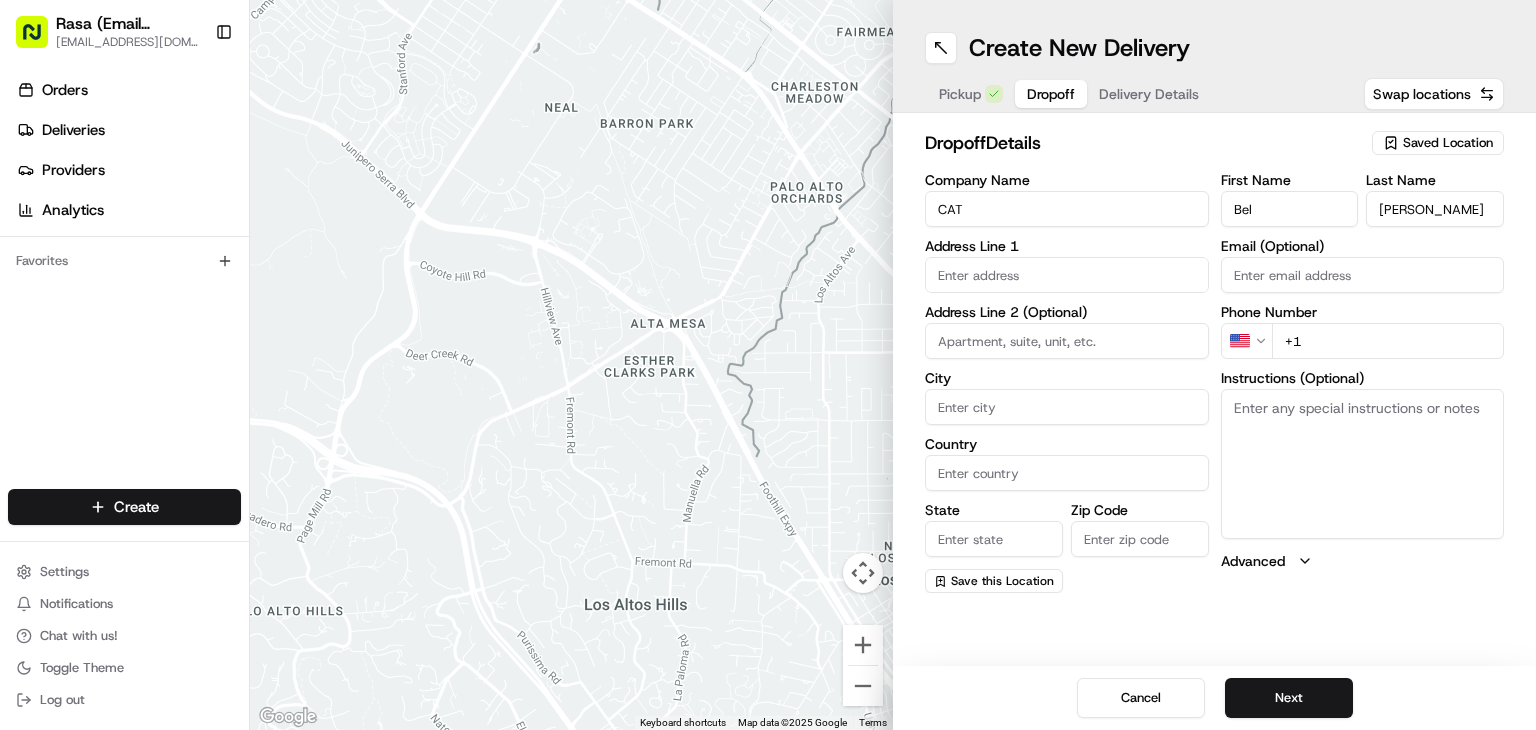 click at bounding box center (1067, 275) 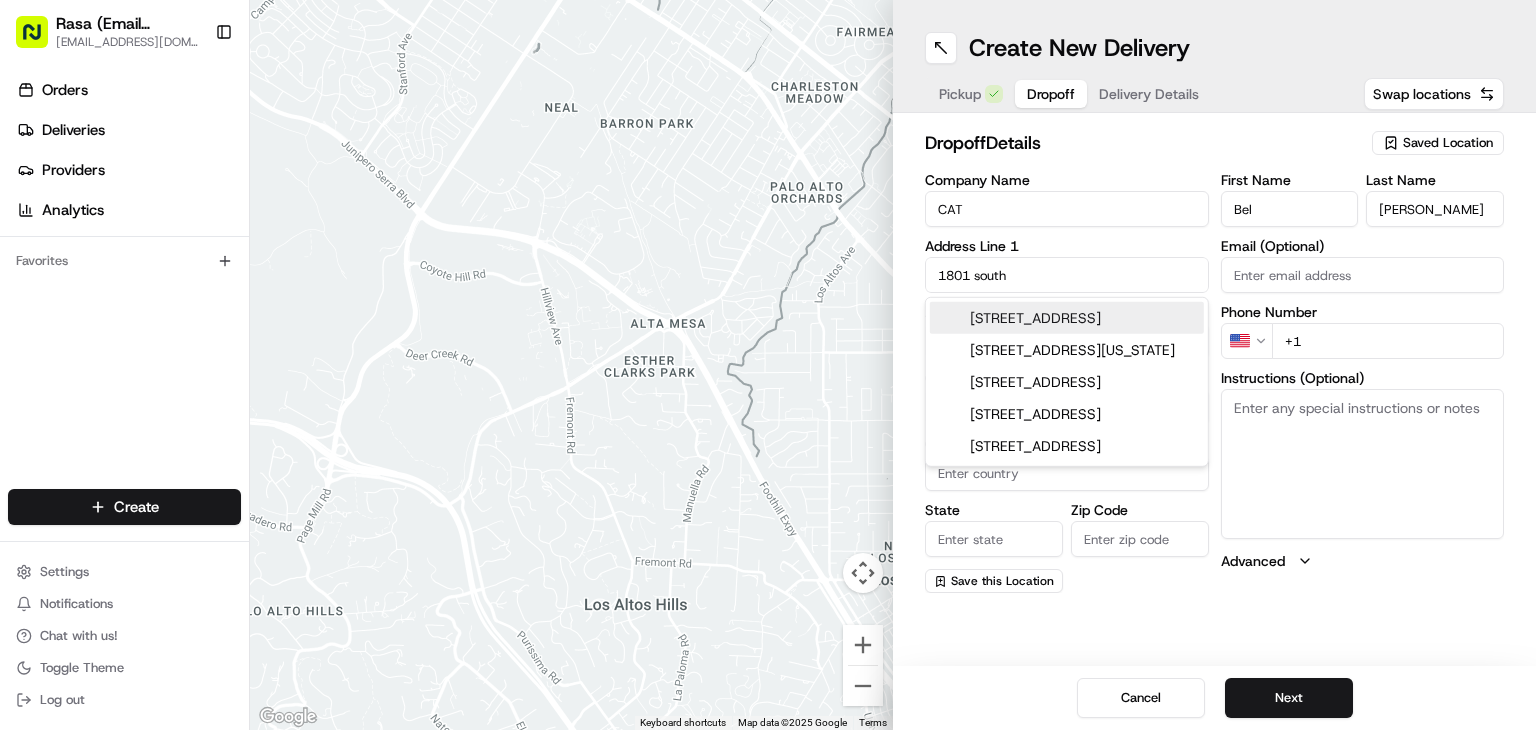 click on "[STREET_ADDRESS]" at bounding box center [1067, 318] 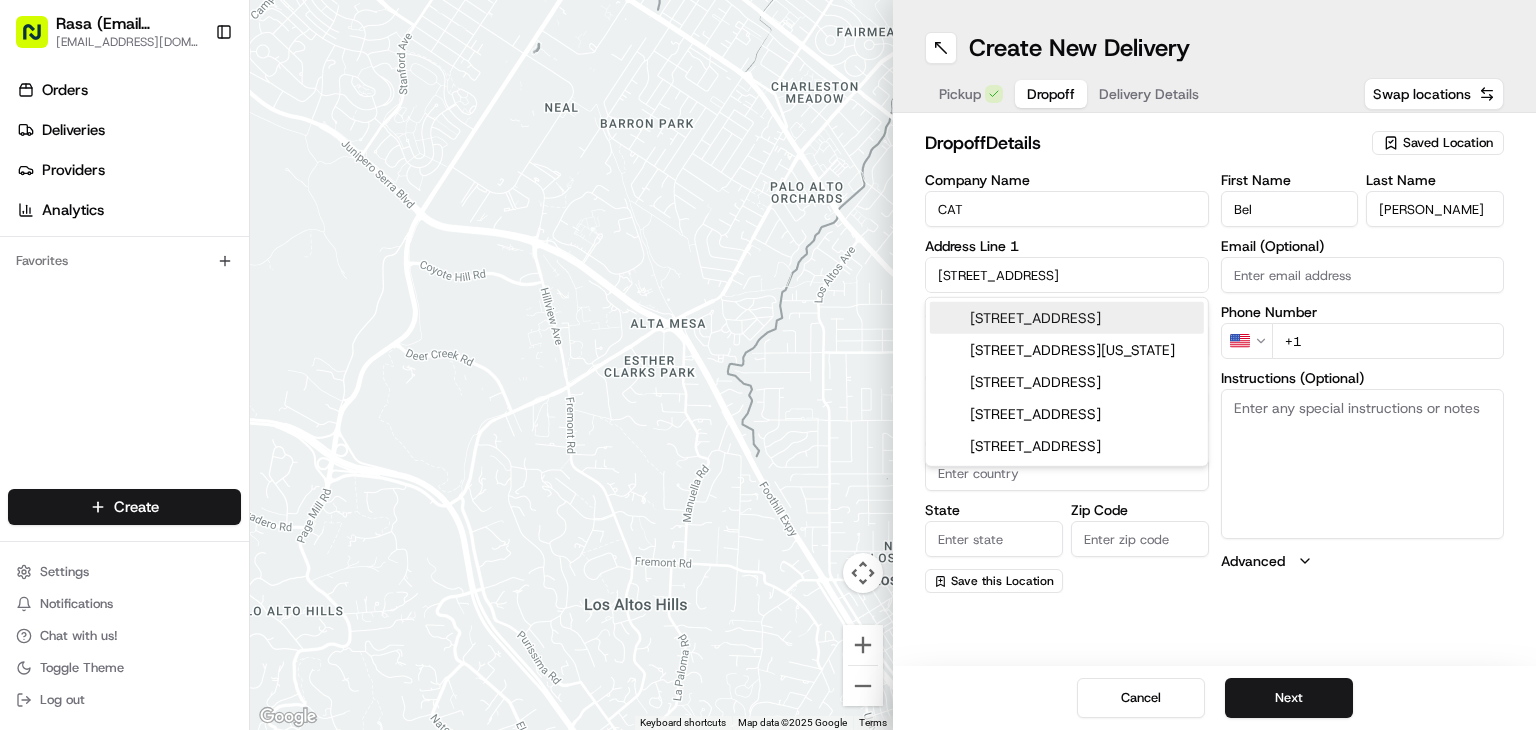 type on "[STREET_ADDRESS]" 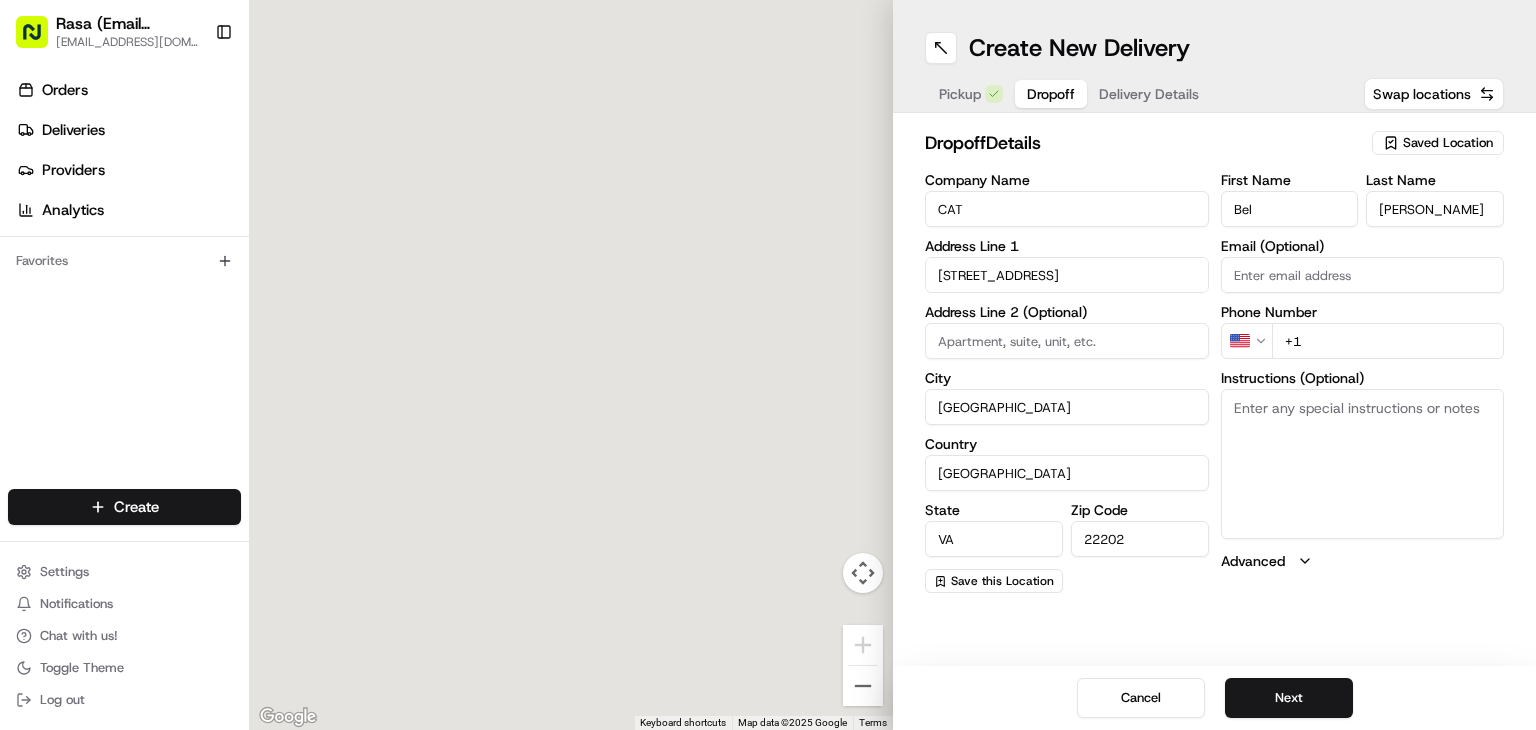 type on "[STREET_ADDRESS]" 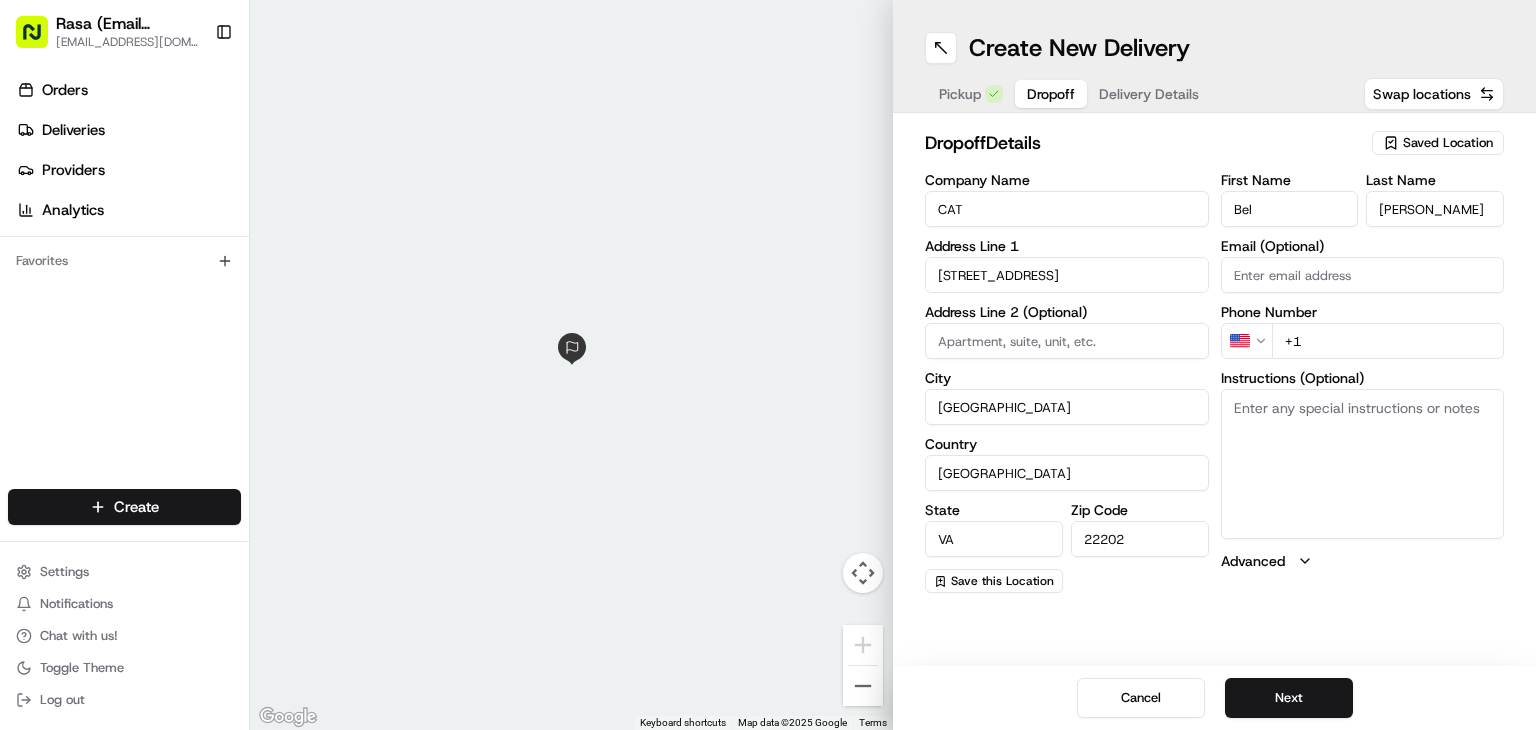 click on "Email (Optional)" at bounding box center [1363, 275] 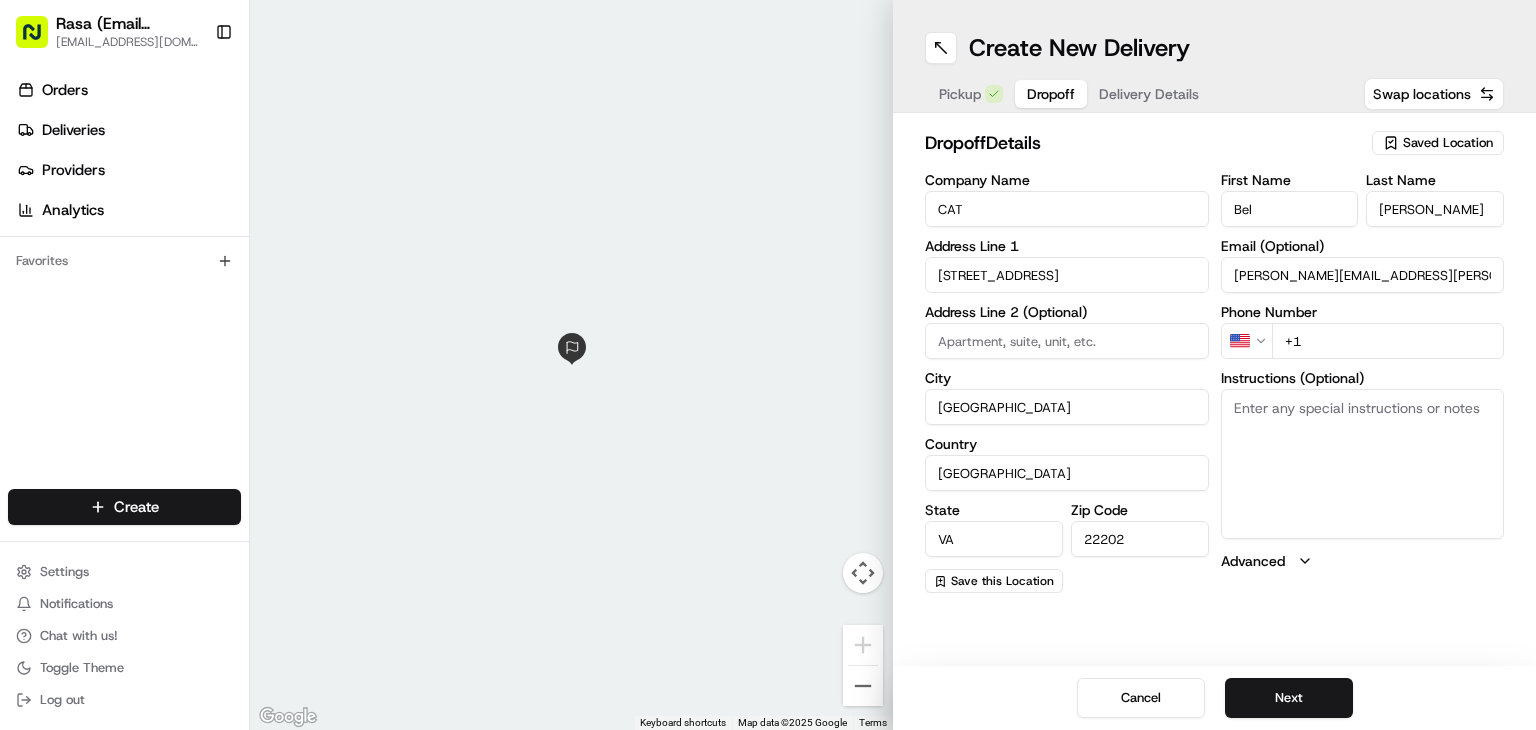 type on "[PERSON_NAME][EMAIL_ADDRESS][PERSON_NAME][DOMAIN_NAME]" 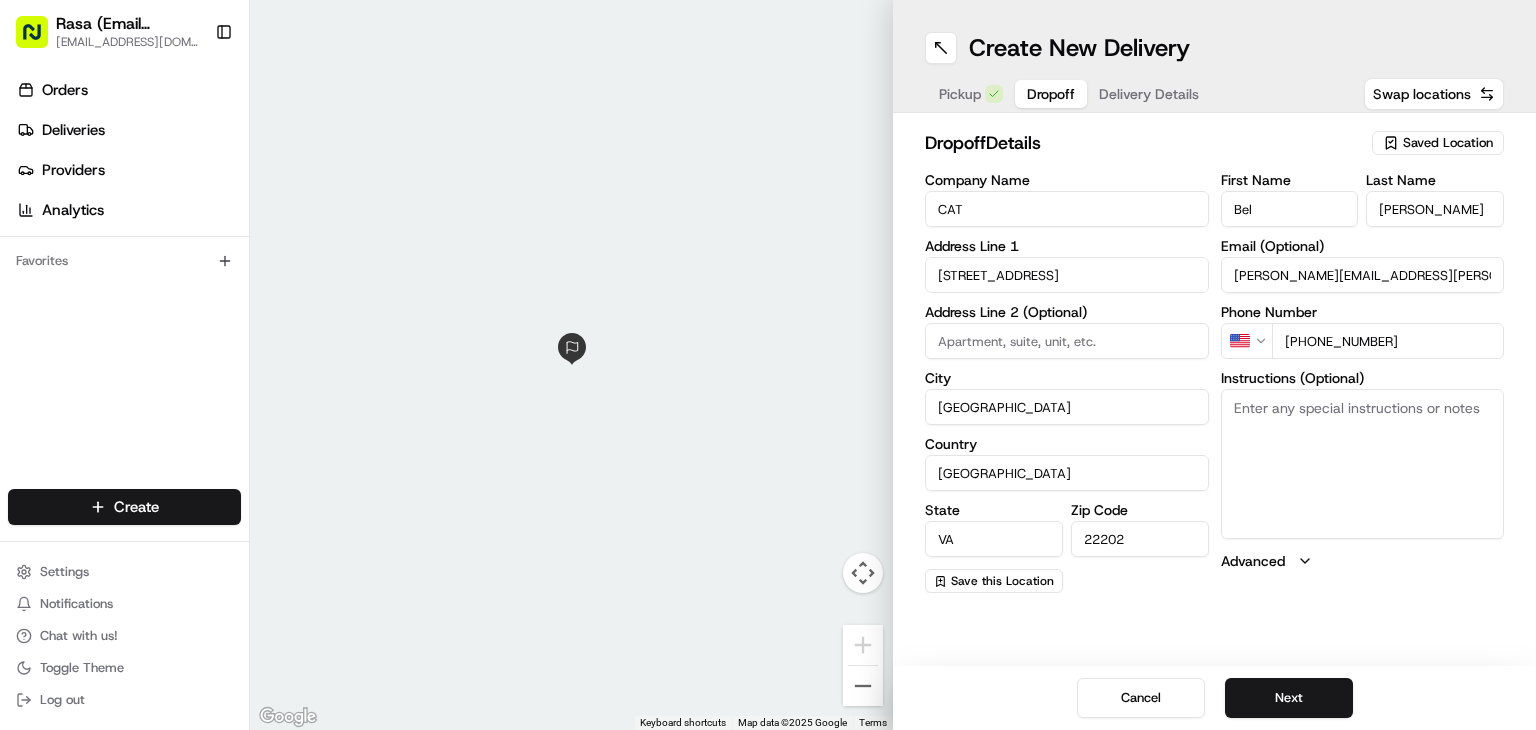 type on "[PHONE_NUMBER]" 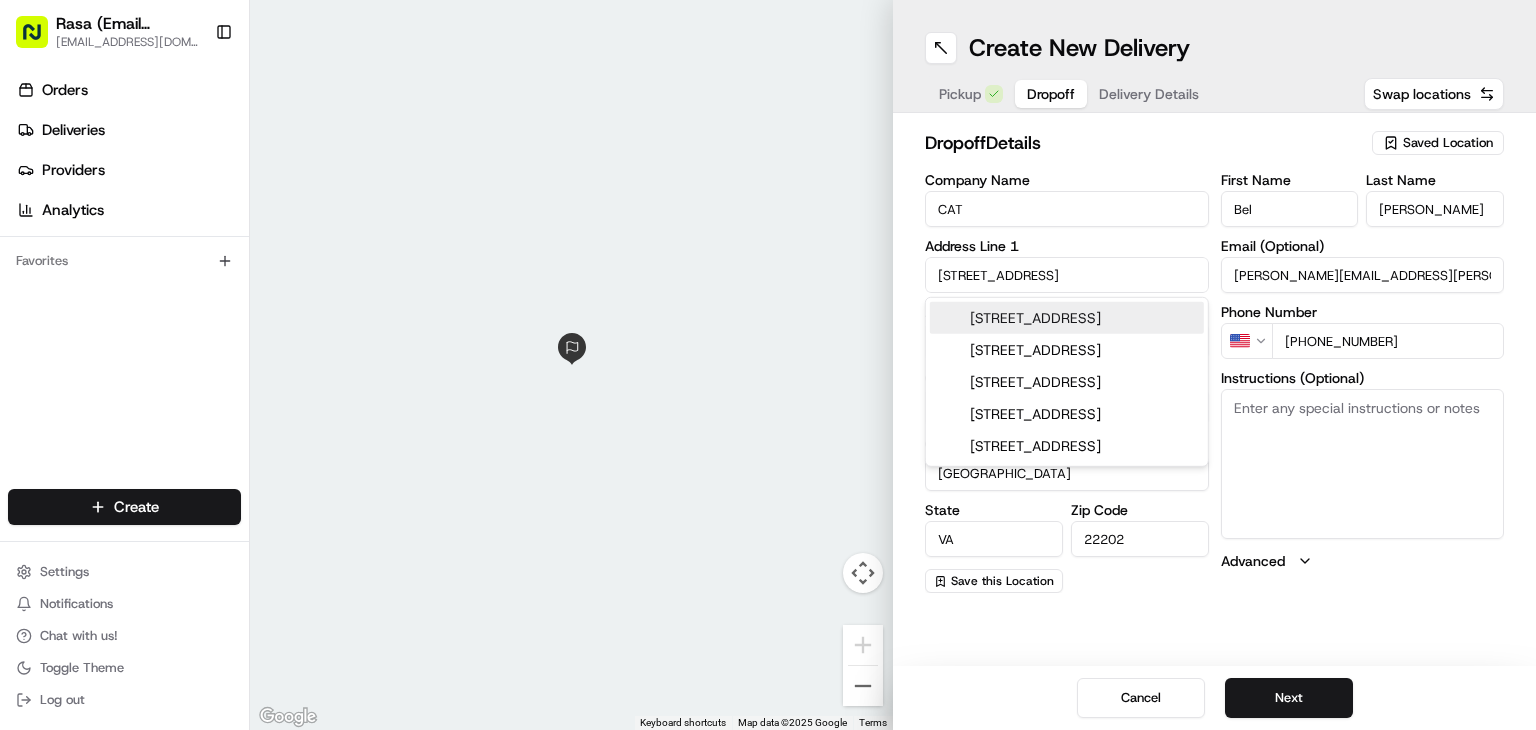 click on "[STREET_ADDRESS]" at bounding box center (1067, 275) 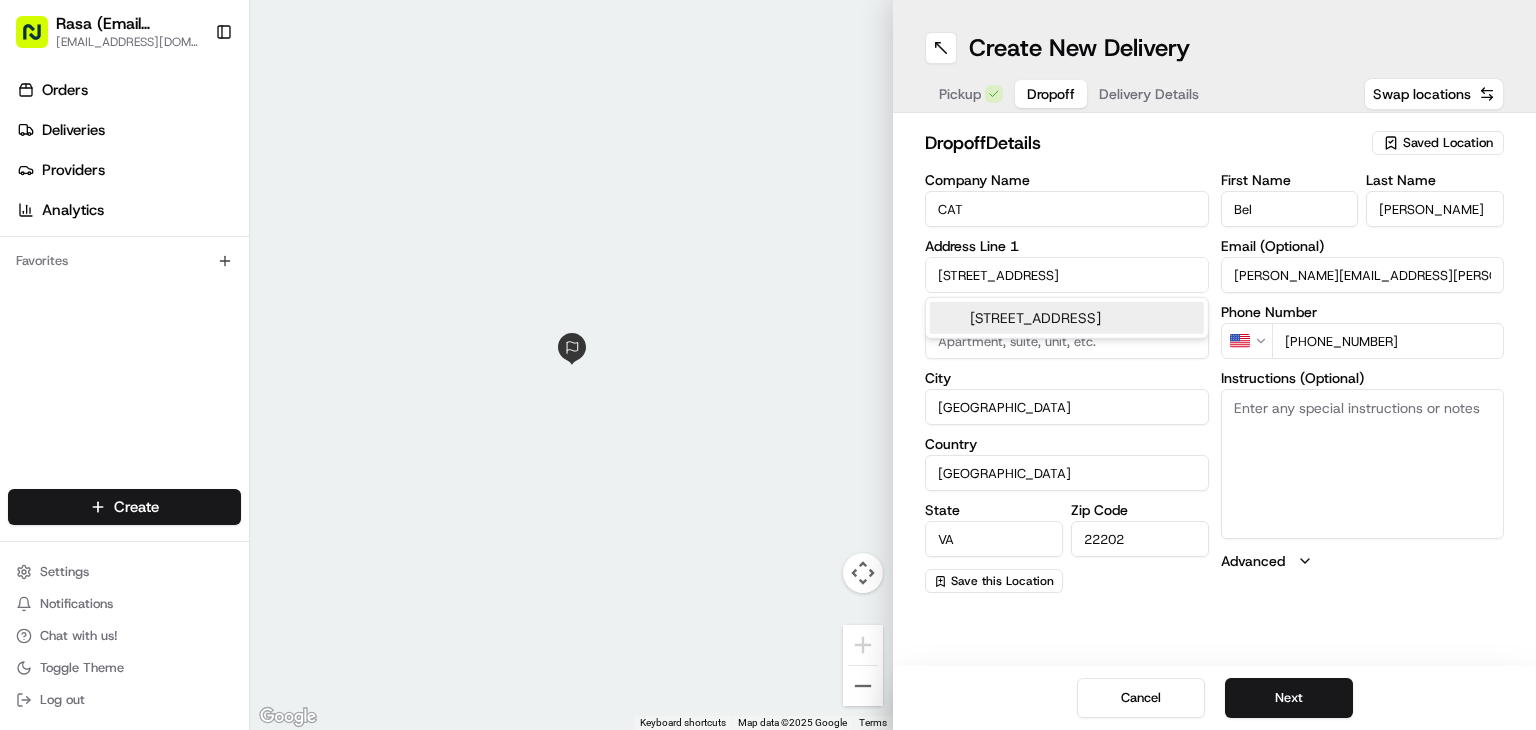 type on "[STREET_ADDRESS][PERSON_NAME]" 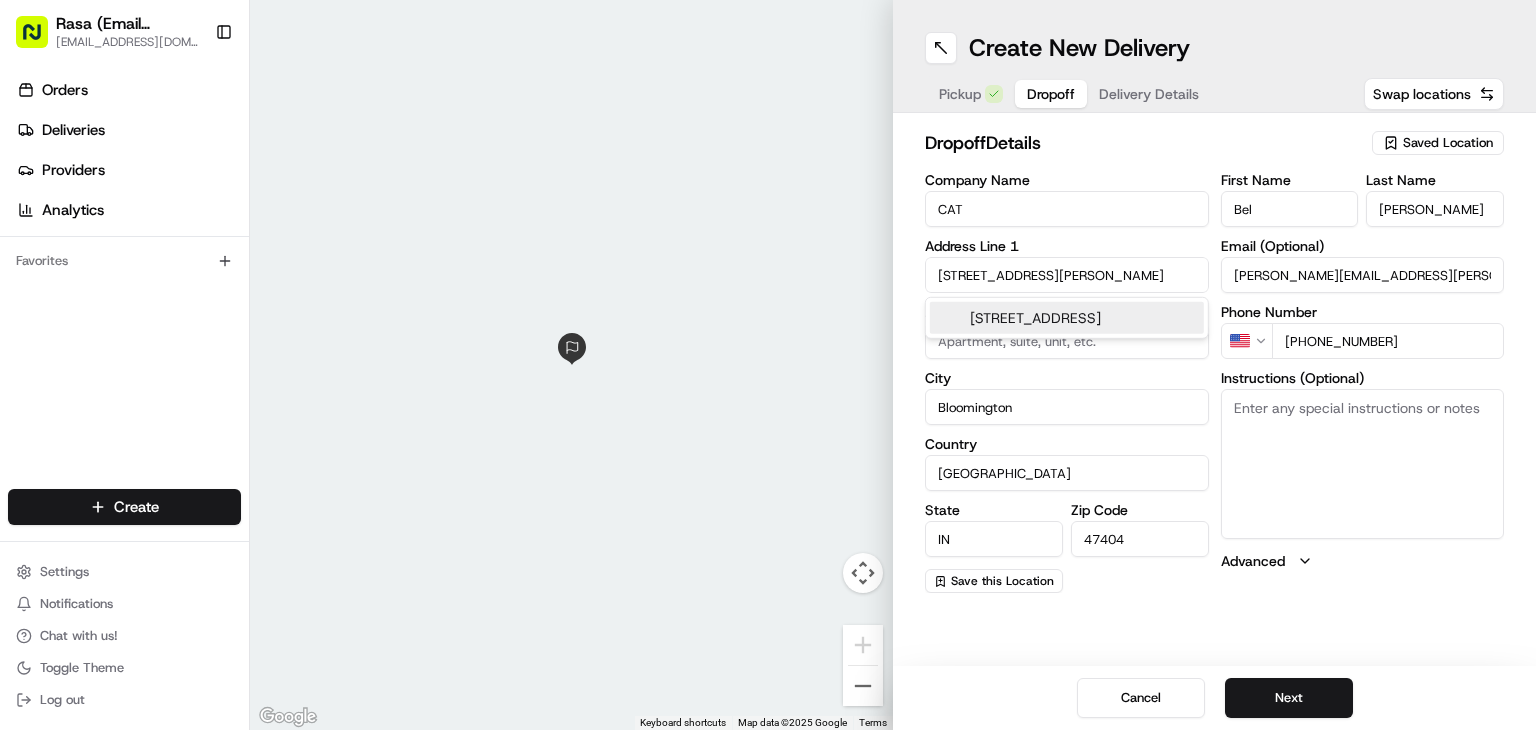type on "[STREET_ADDRESS]" 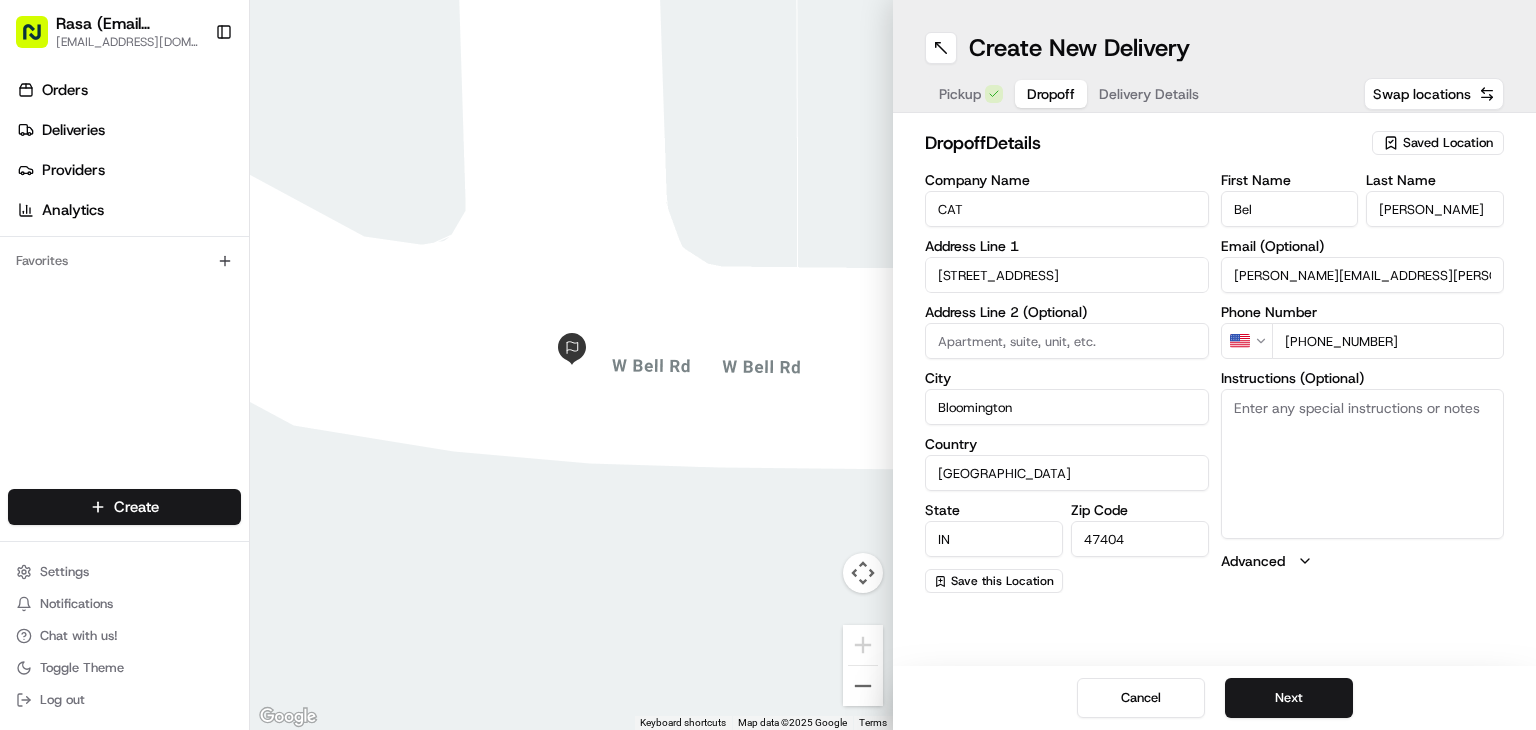 click on "Bloomington" at bounding box center [1067, 407] 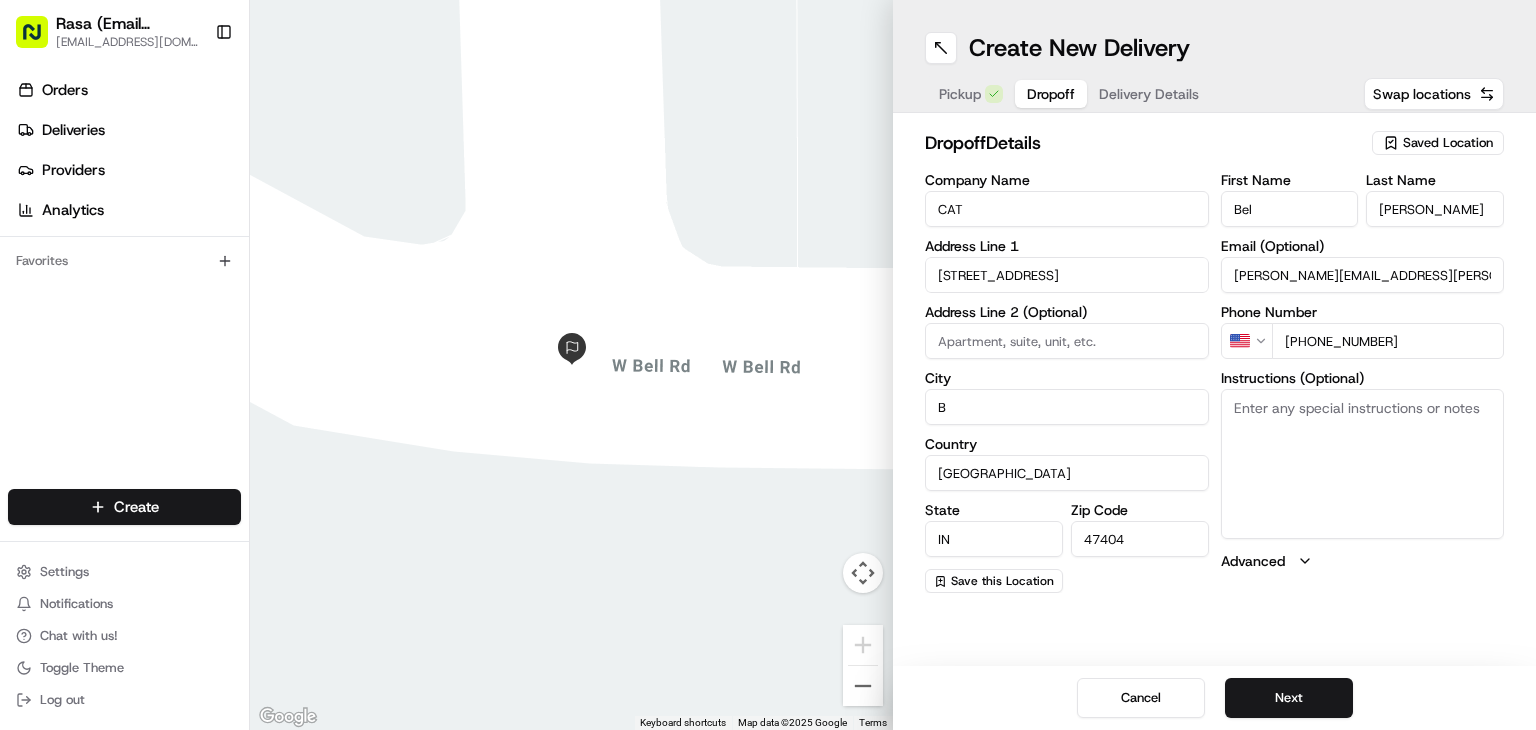 type on "B" 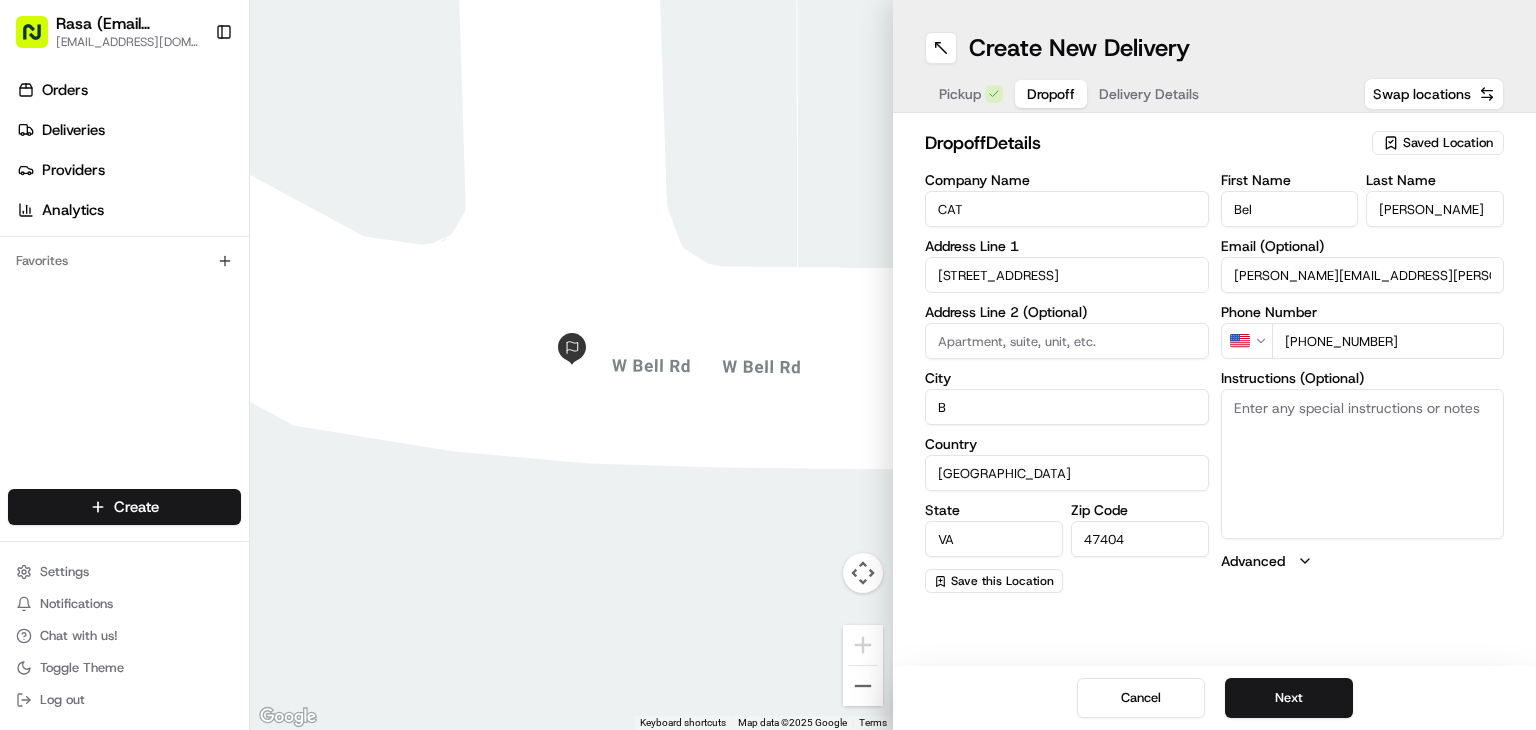 type on "VA" 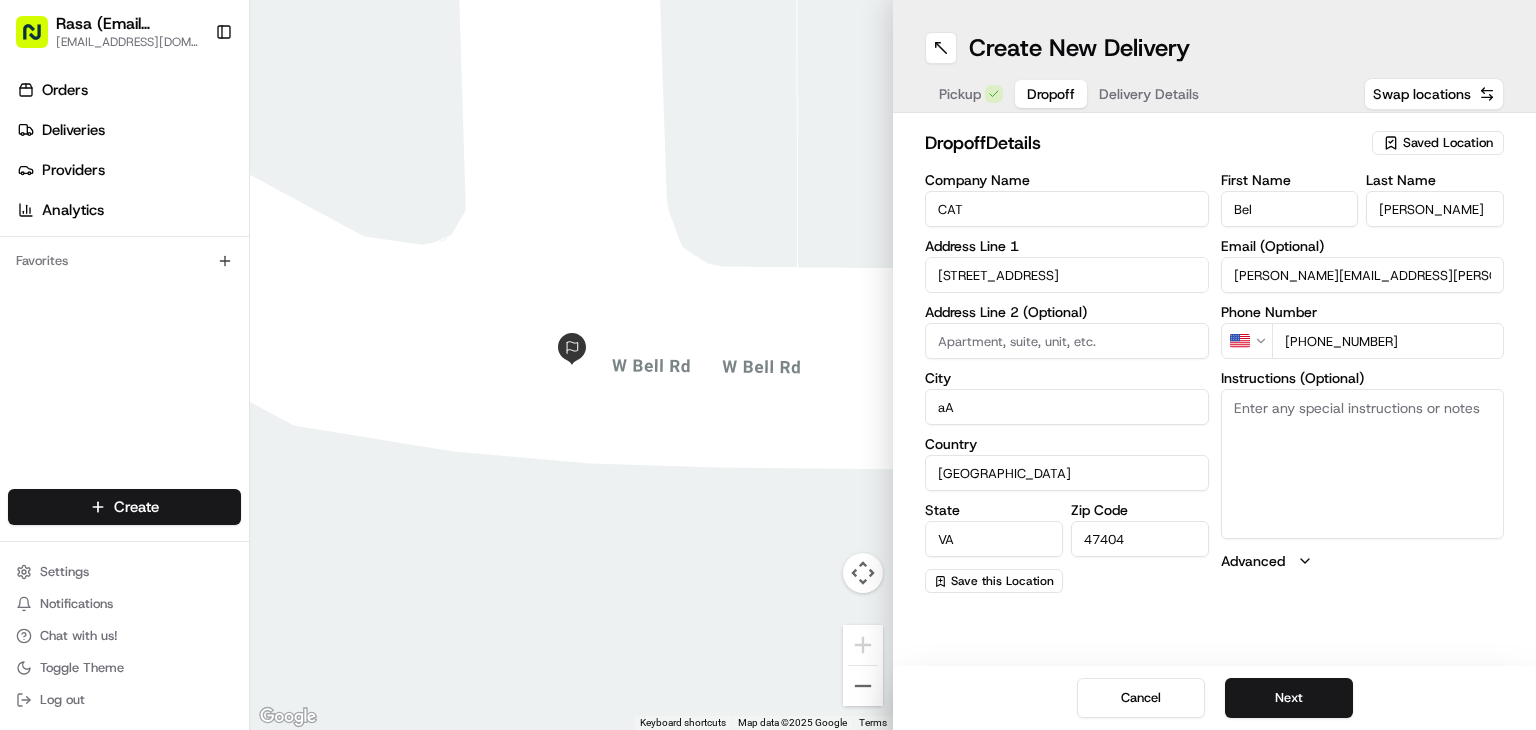type on "a" 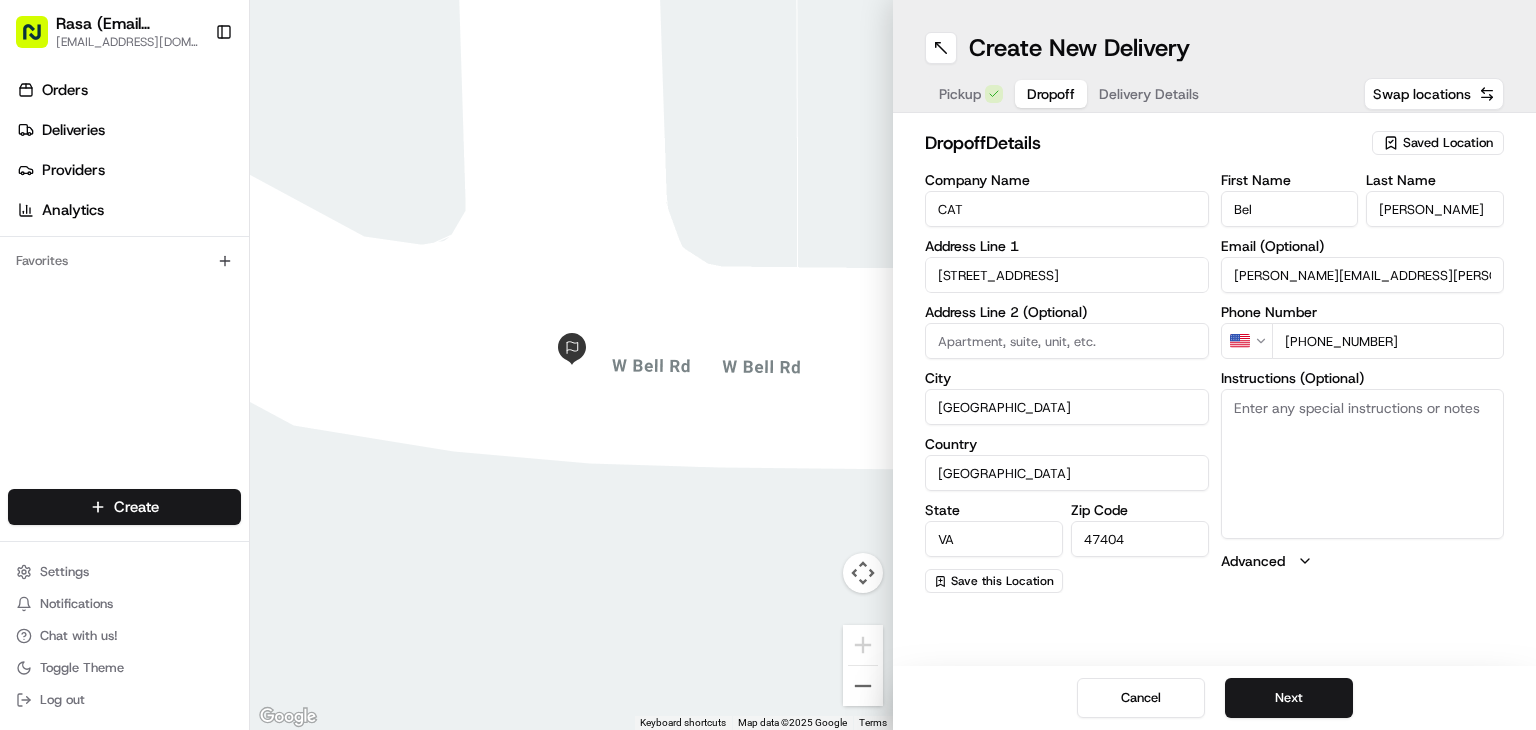 type on "[GEOGRAPHIC_DATA]" 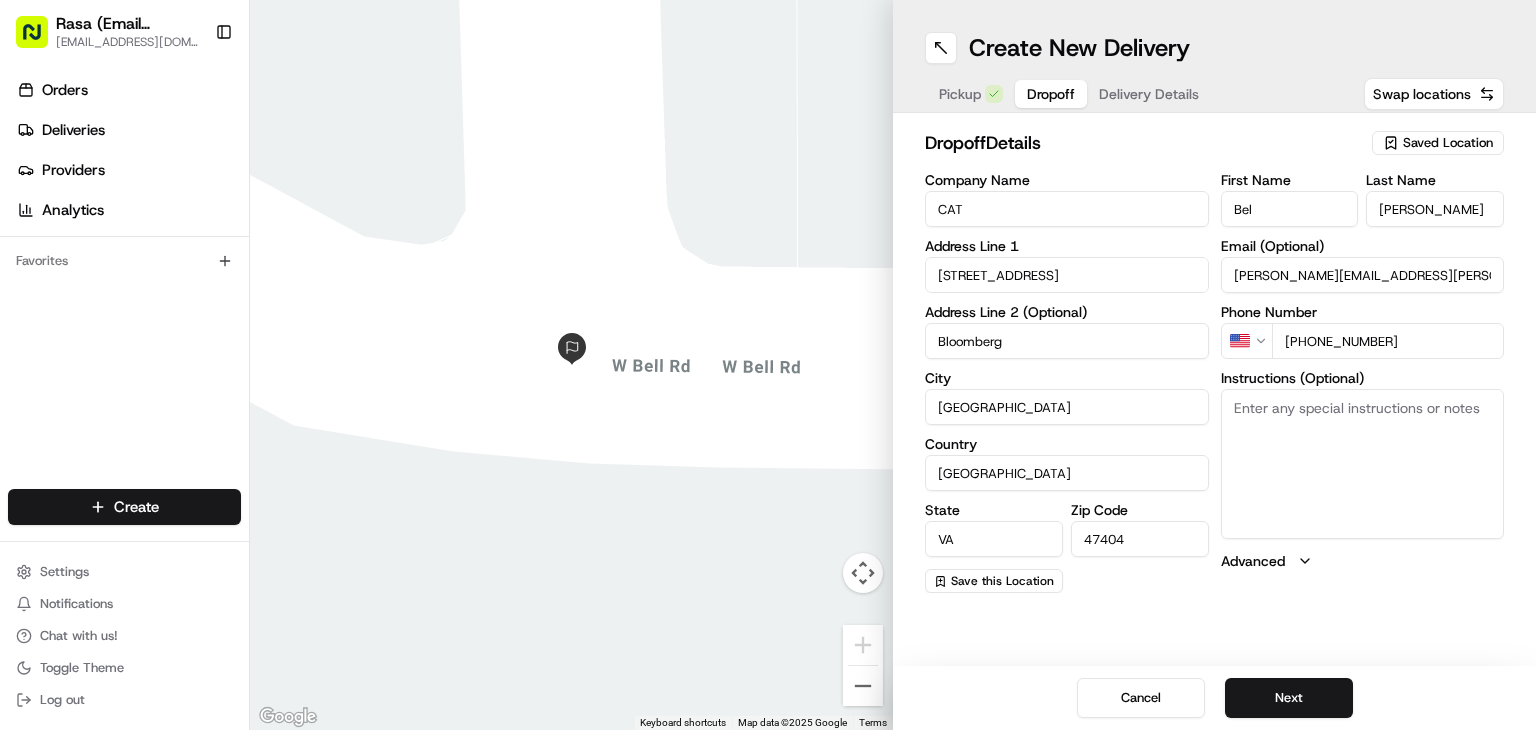 type on "Bloomberg" 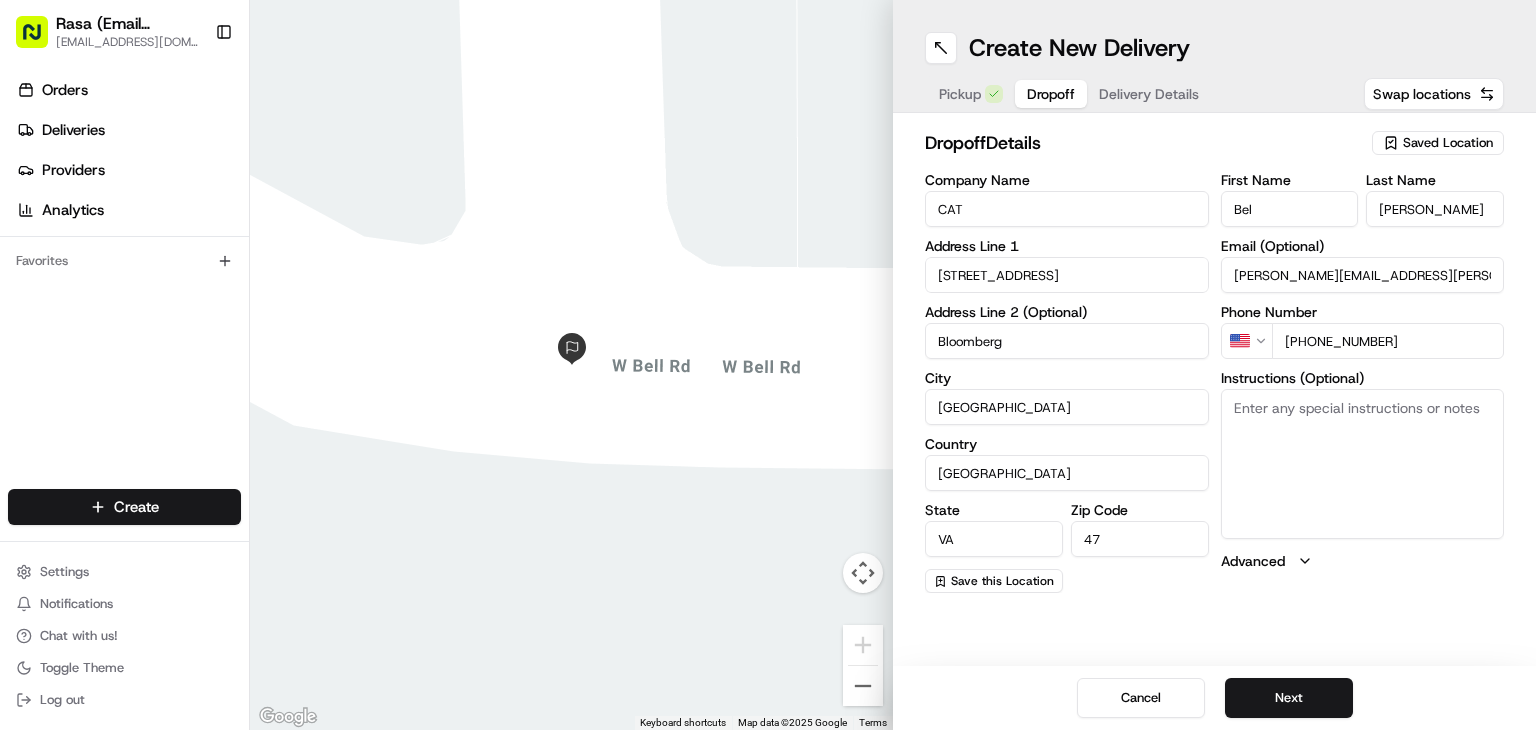 type on "4" 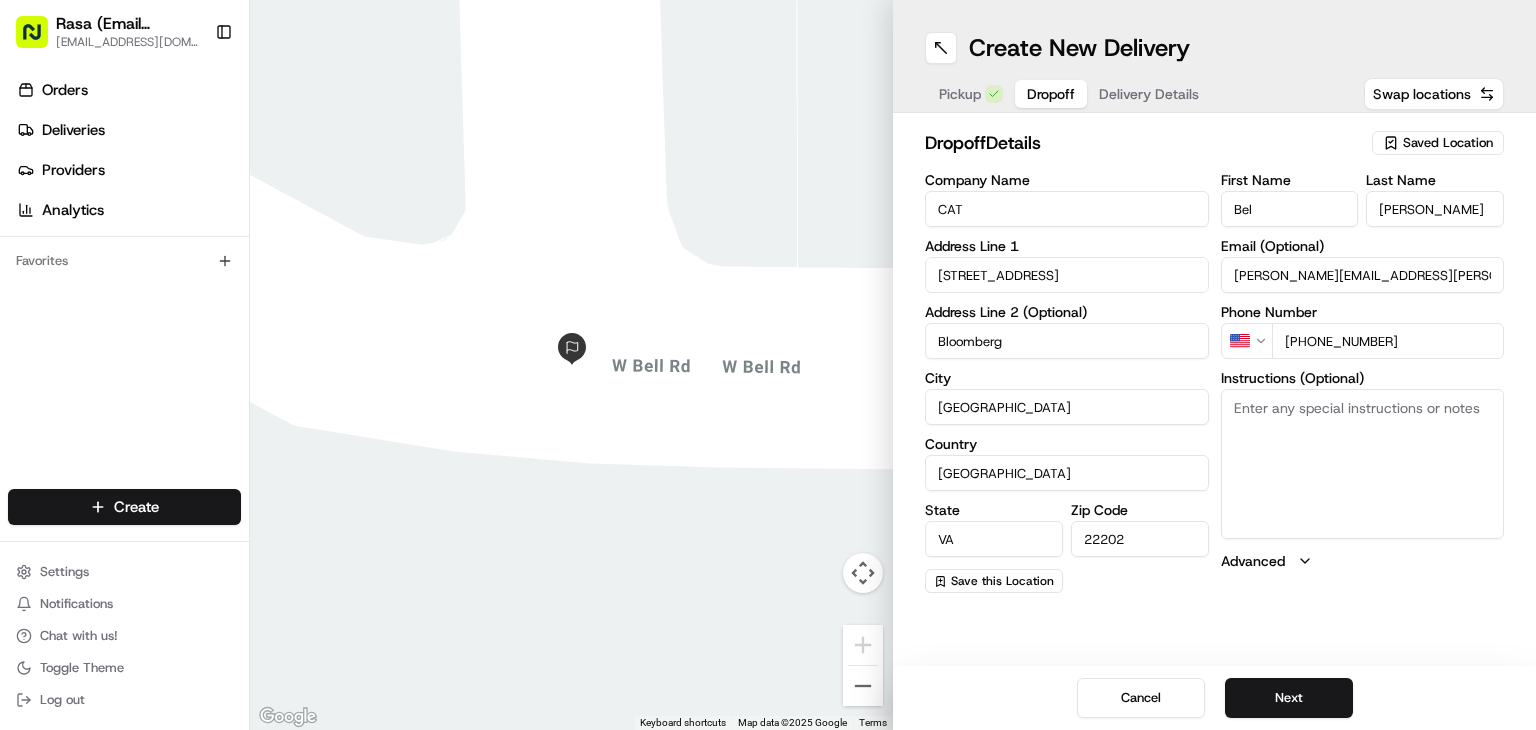 type on "22202" 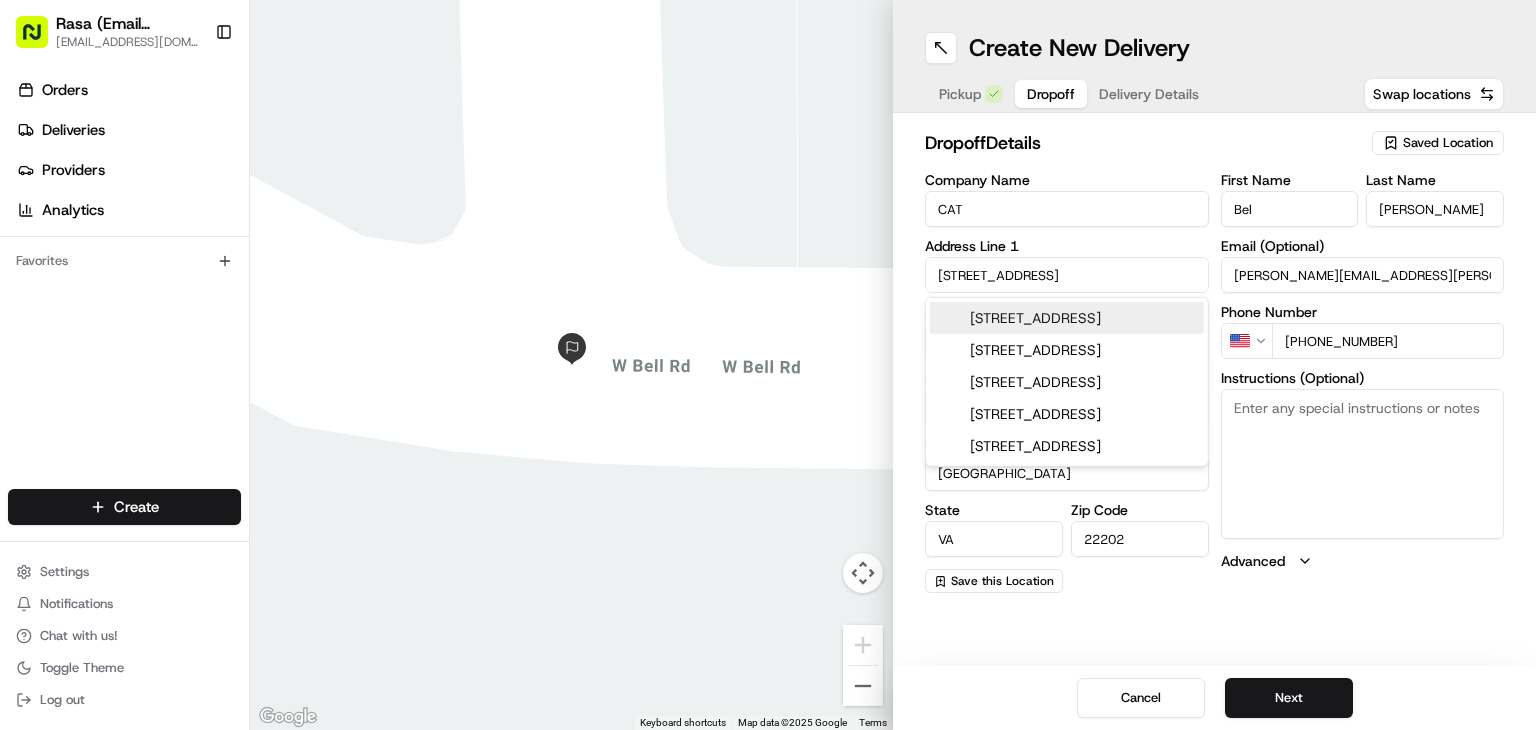 click on "[STREET_ADDRESS]" at bounding box center [1067, 318] 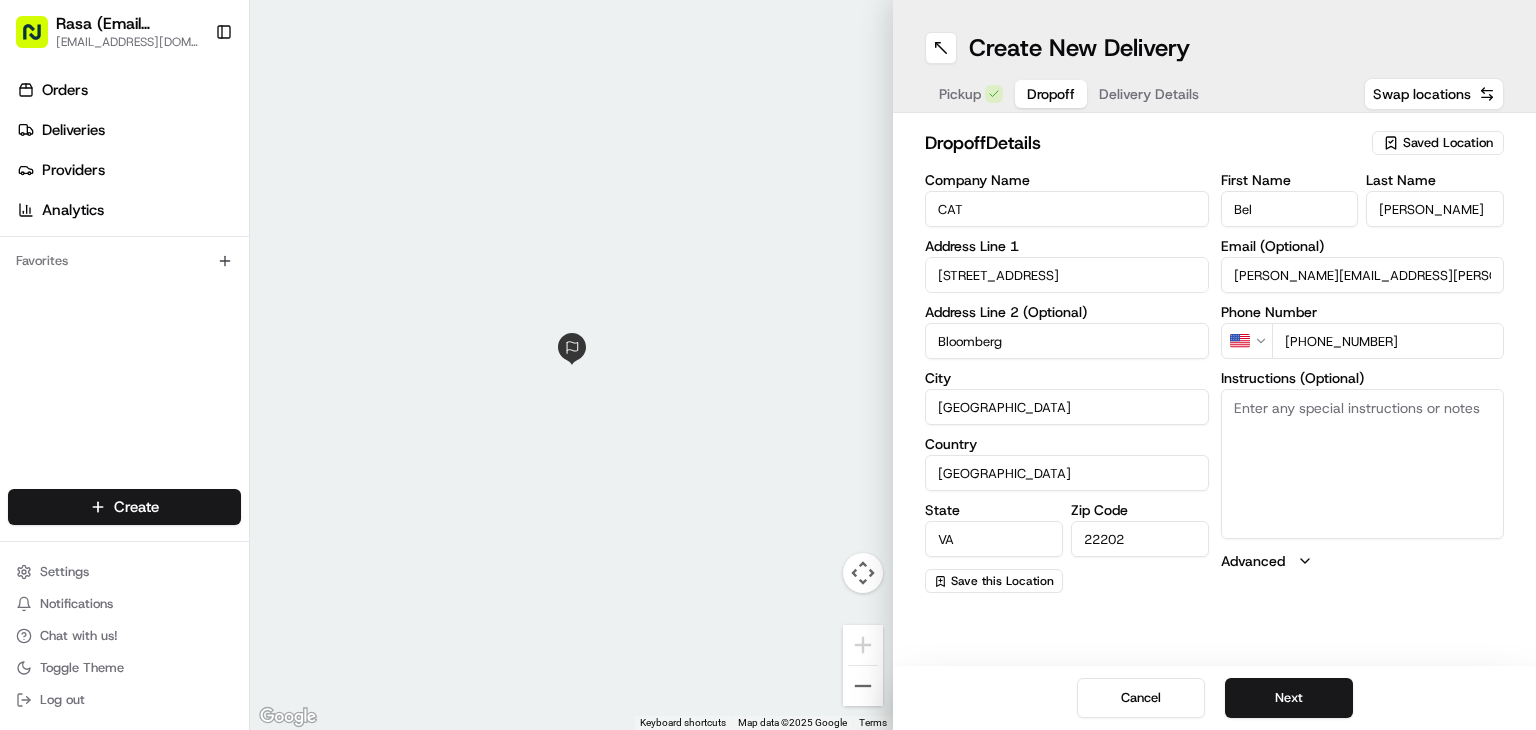 type on "Bloomberg" 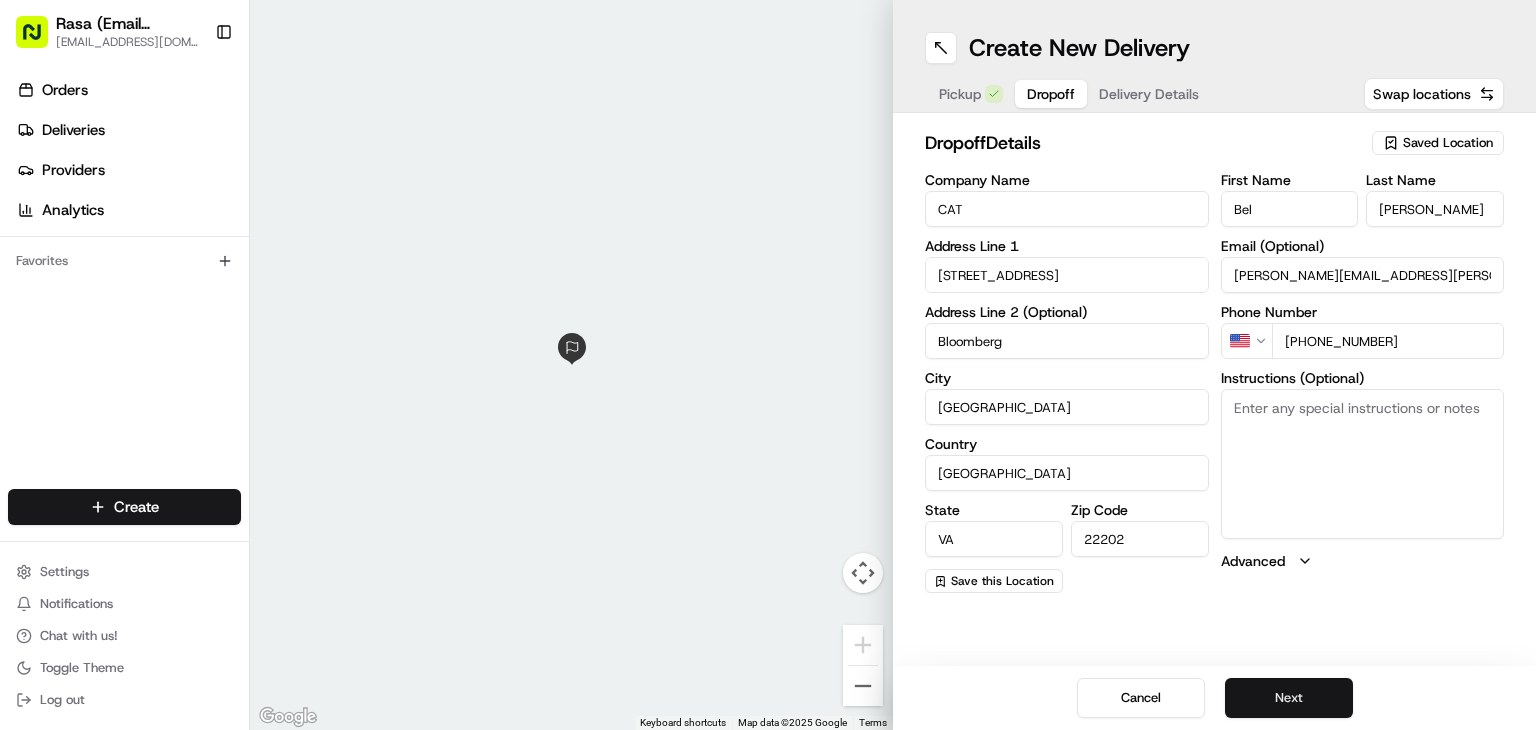 click on "Next" at bounding box center (1289, 698) 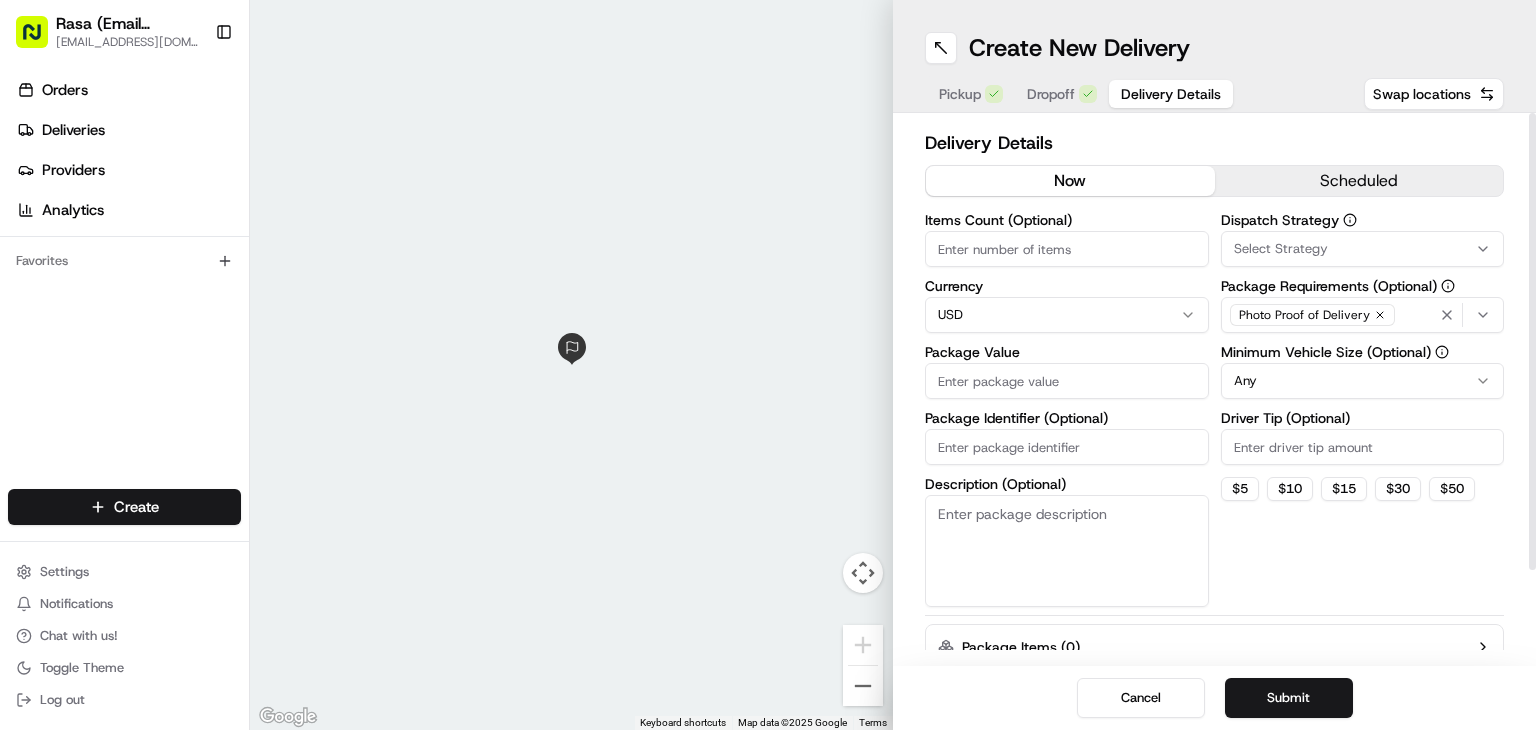 click on "Items Count (Optional)" at bounding box center (1067, 249) 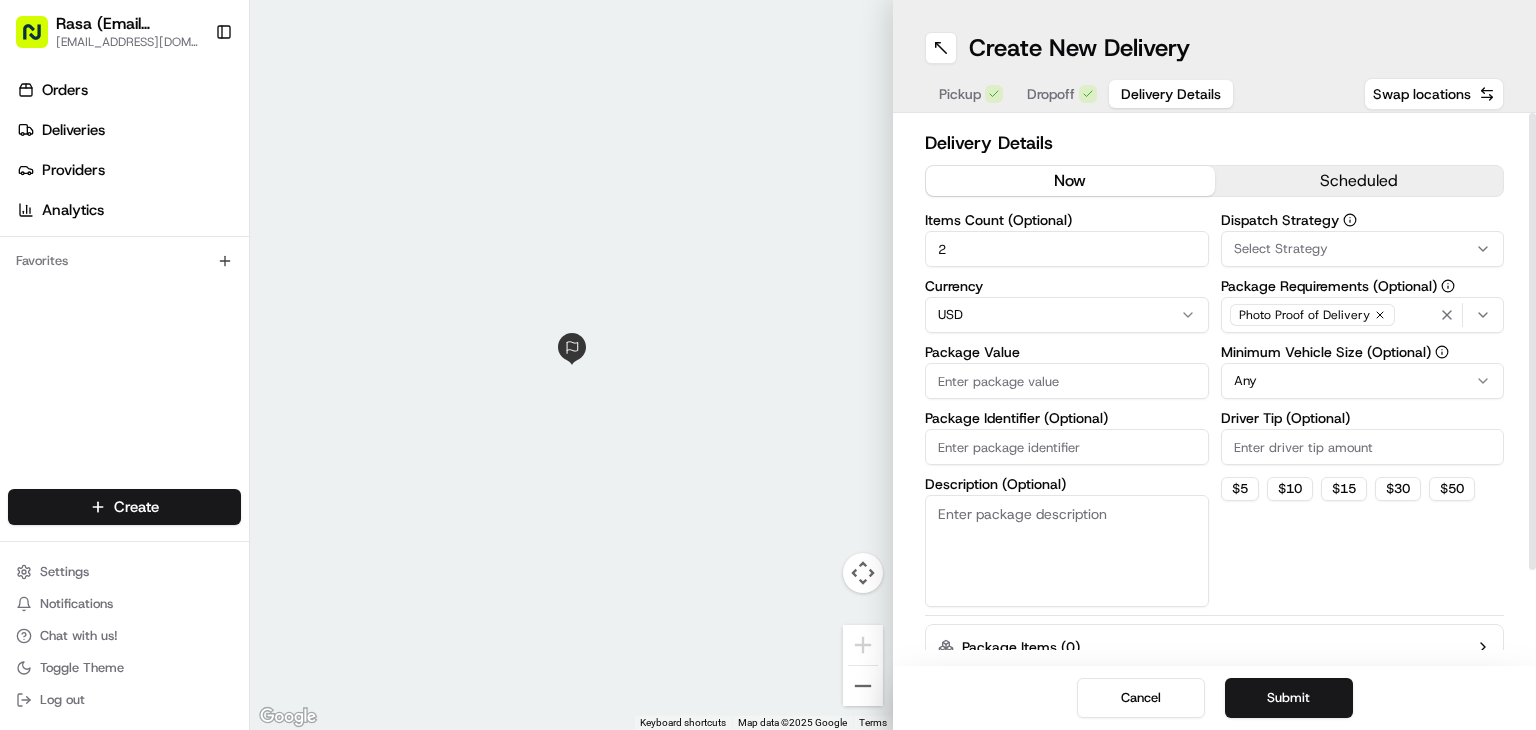 type on "2" 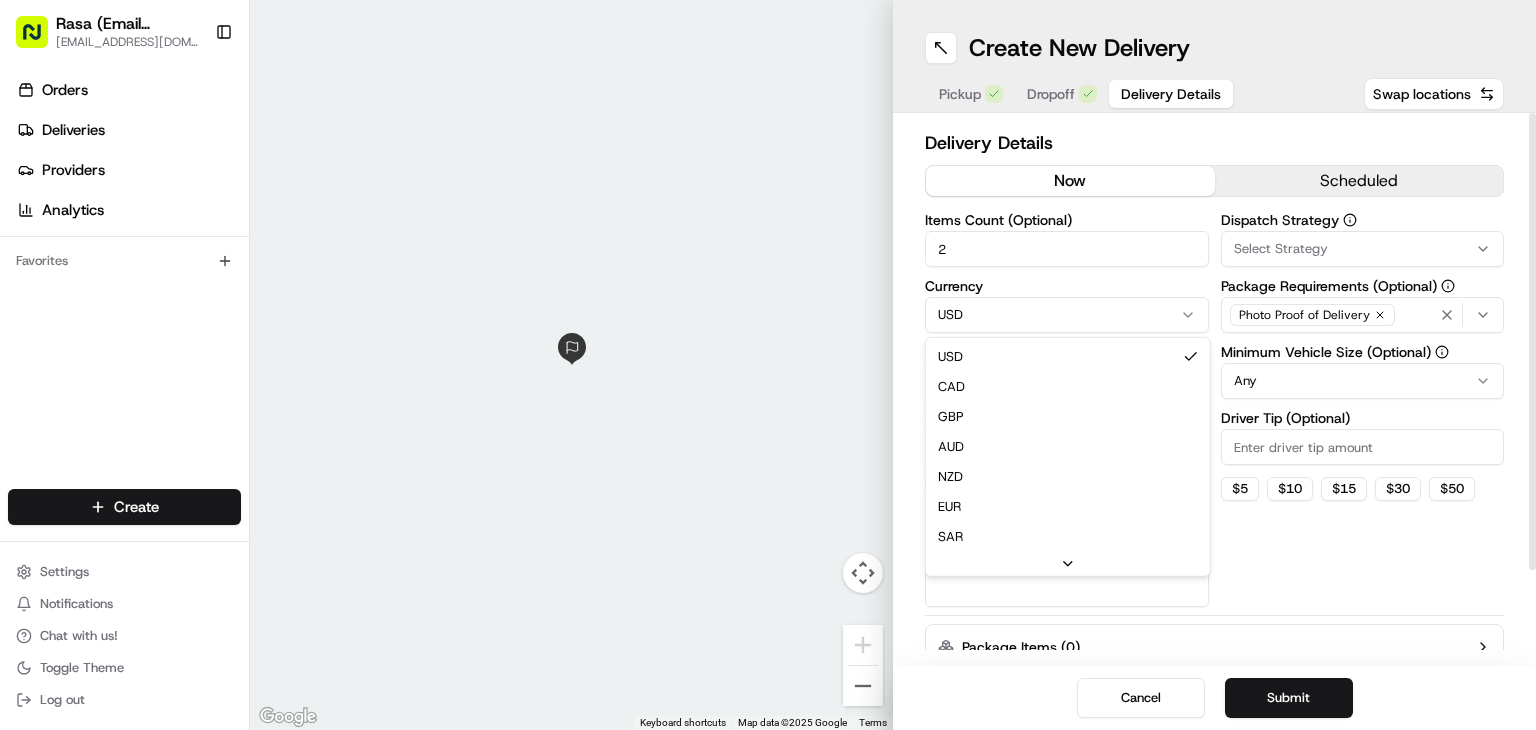 click on "Rasa (Email Parsing) [EMAIL_ADDRESS][DOMAIN_NAME] Toggle Sidebar Orders Deliveries Providers Analytics Favorites Main Menu Members & Organization Organization Users Roles Preferences Customization Tracking Orchestration Automations Locations Pickup Locations Dropoff Locations Billing Billing Refund Requests Integrations Notification Triggers Webhooks API Keys Request Logs Create Settings Notifications Chat with us! Toggle Theme Log out To navigate the map with touch gestures double-tap and hold your finger on the map, then drag the map. ← Move left → Move right ↑ Move up ↓ Move down + Zoom in - Zoom out Home Jump left by 75% End Jump right by 75% Page Up Jump up by 75% Page Down Jump down by 75% Keyboard shortcuts Map Data Map data ©2025 Google Map data ©2025 Google 2 m  Click to toggle between metric and imperial units Terms Report a map error Create New Delivery Pickup Dropoff Delivery Details Swap locations Delivery Details now scheduled Items Count (Optional) 2 Currency USD USD CAD GBP AUD" at bounding box center (768, 365) 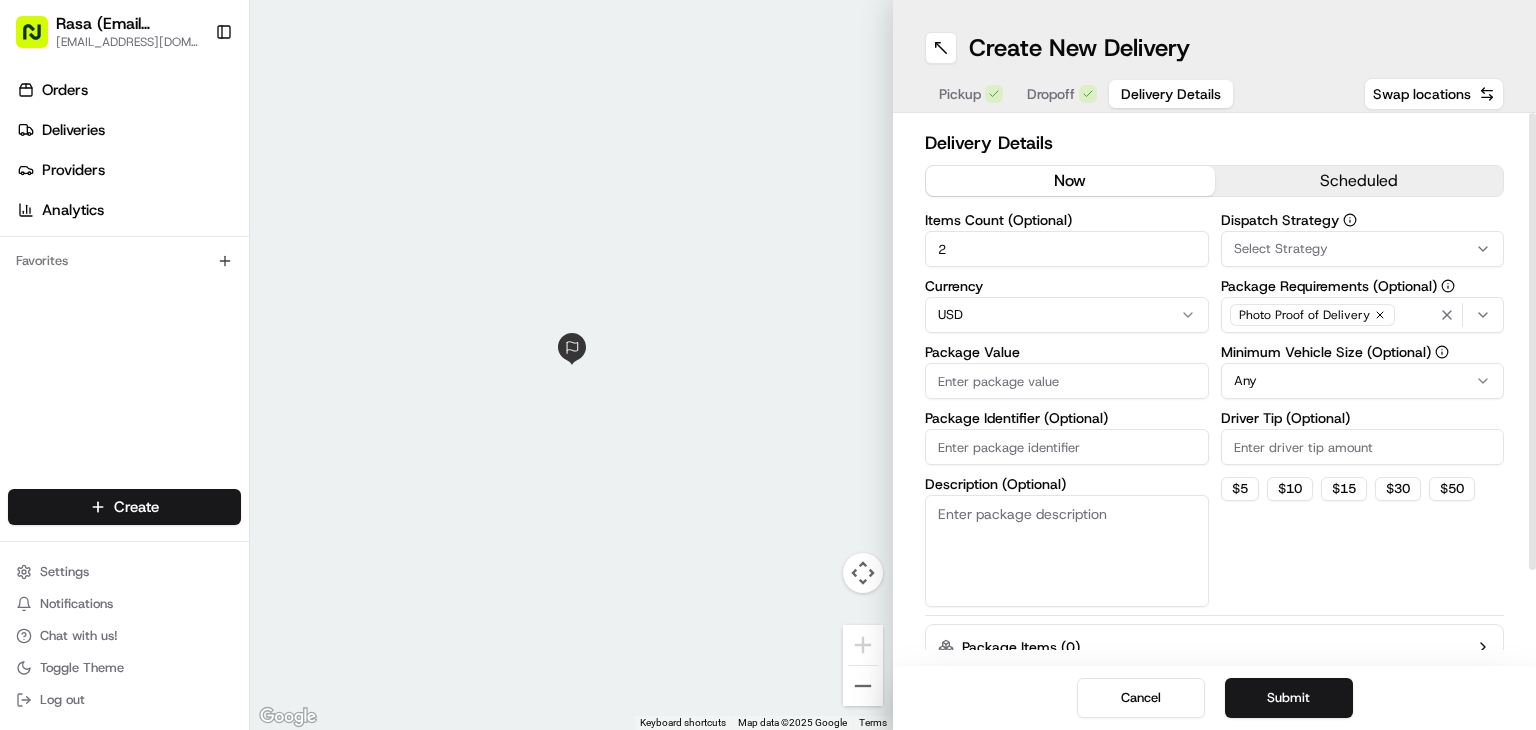 click on "Package Value" at bounding box center (1067, 381) 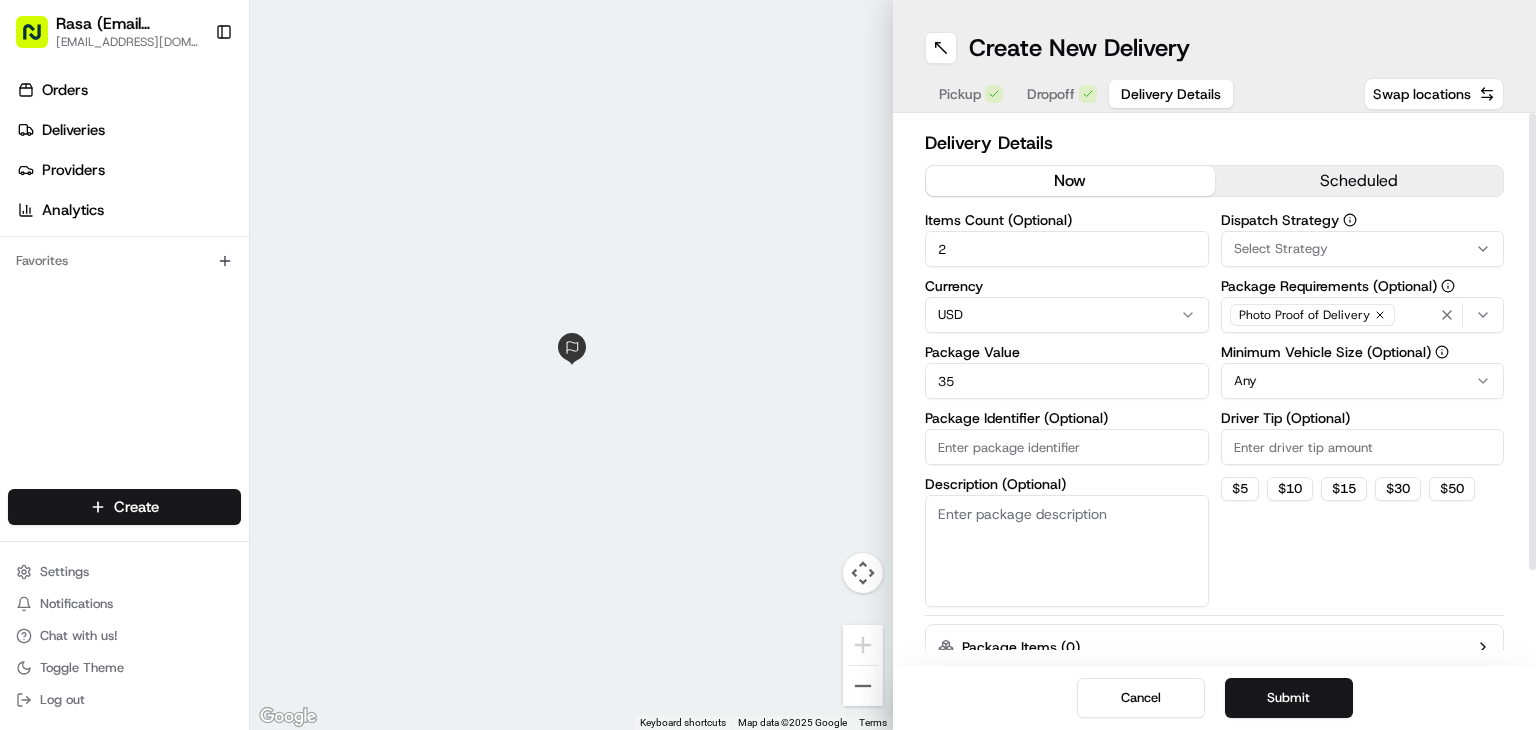 type on "3" 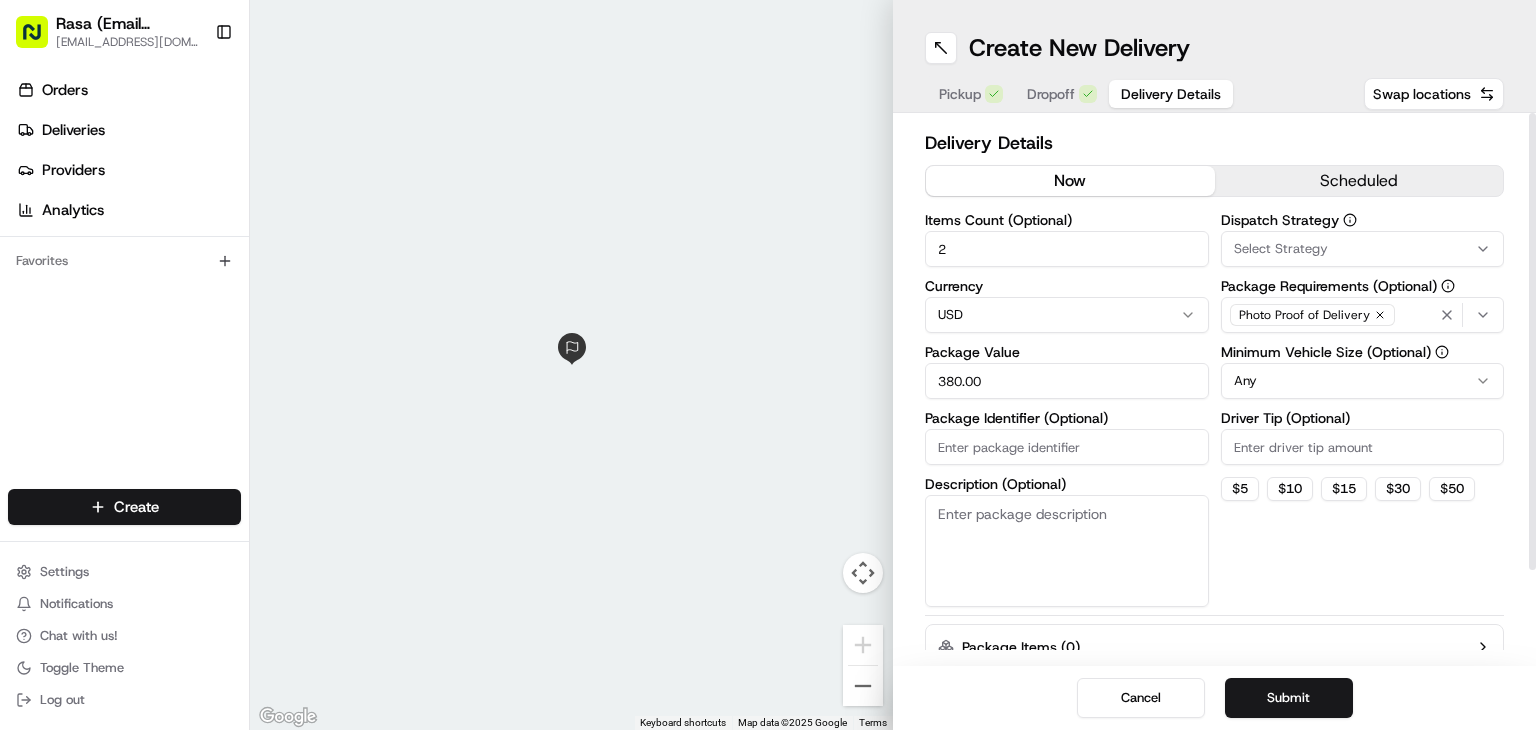 type on "380.00" 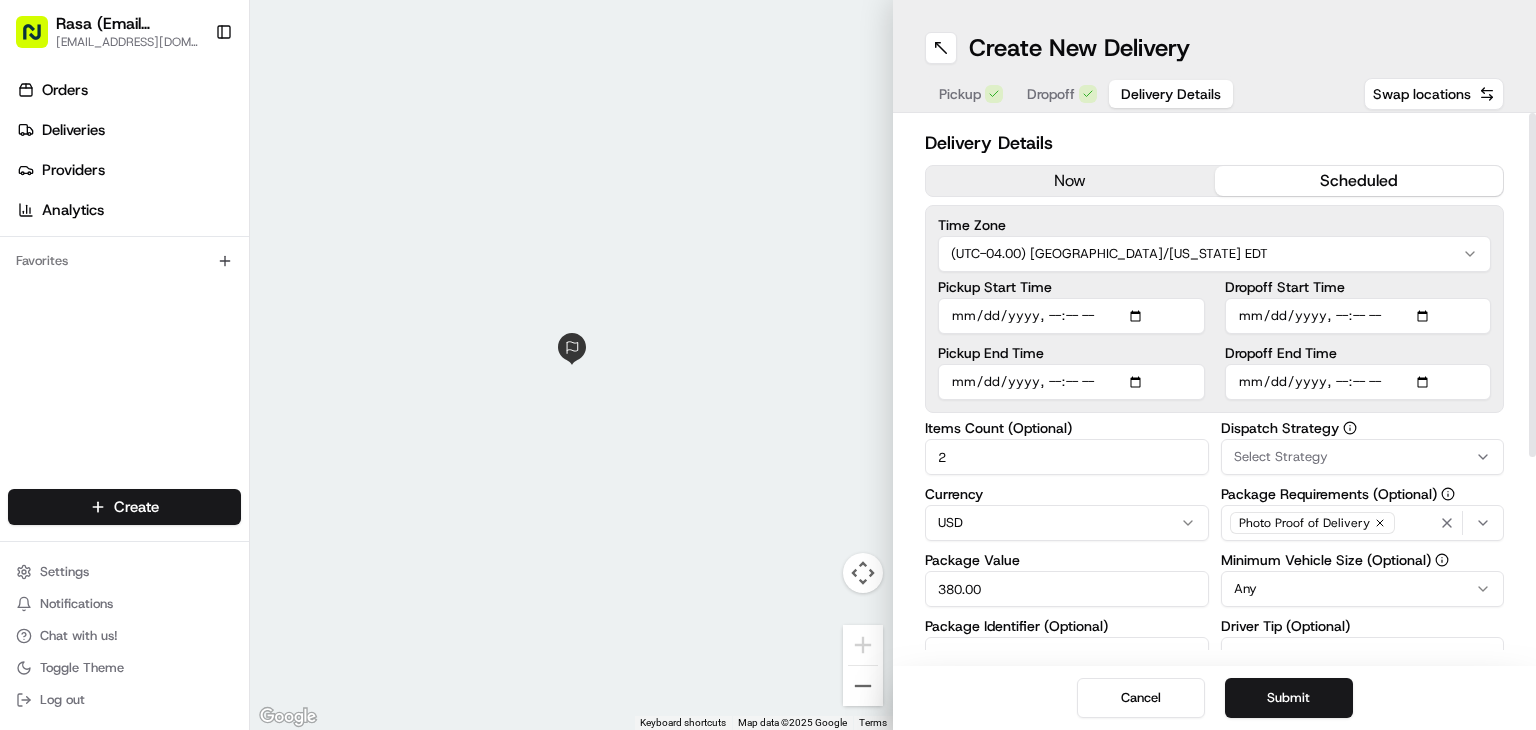 click on "Pickup Start Time" at bounding box center (1071, 316) 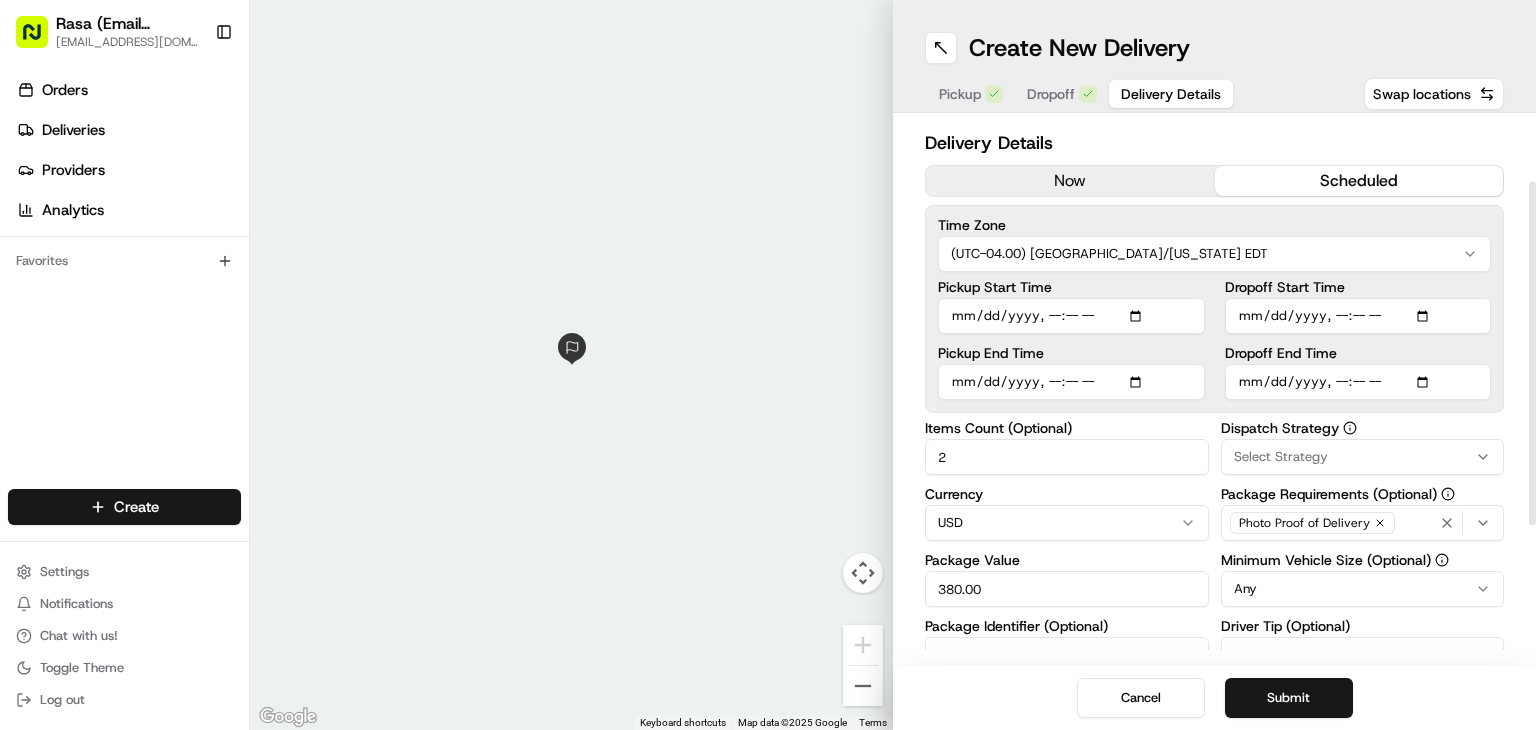 scroll, scrollTop: 103, scrollLeft: 0, axis: vertical 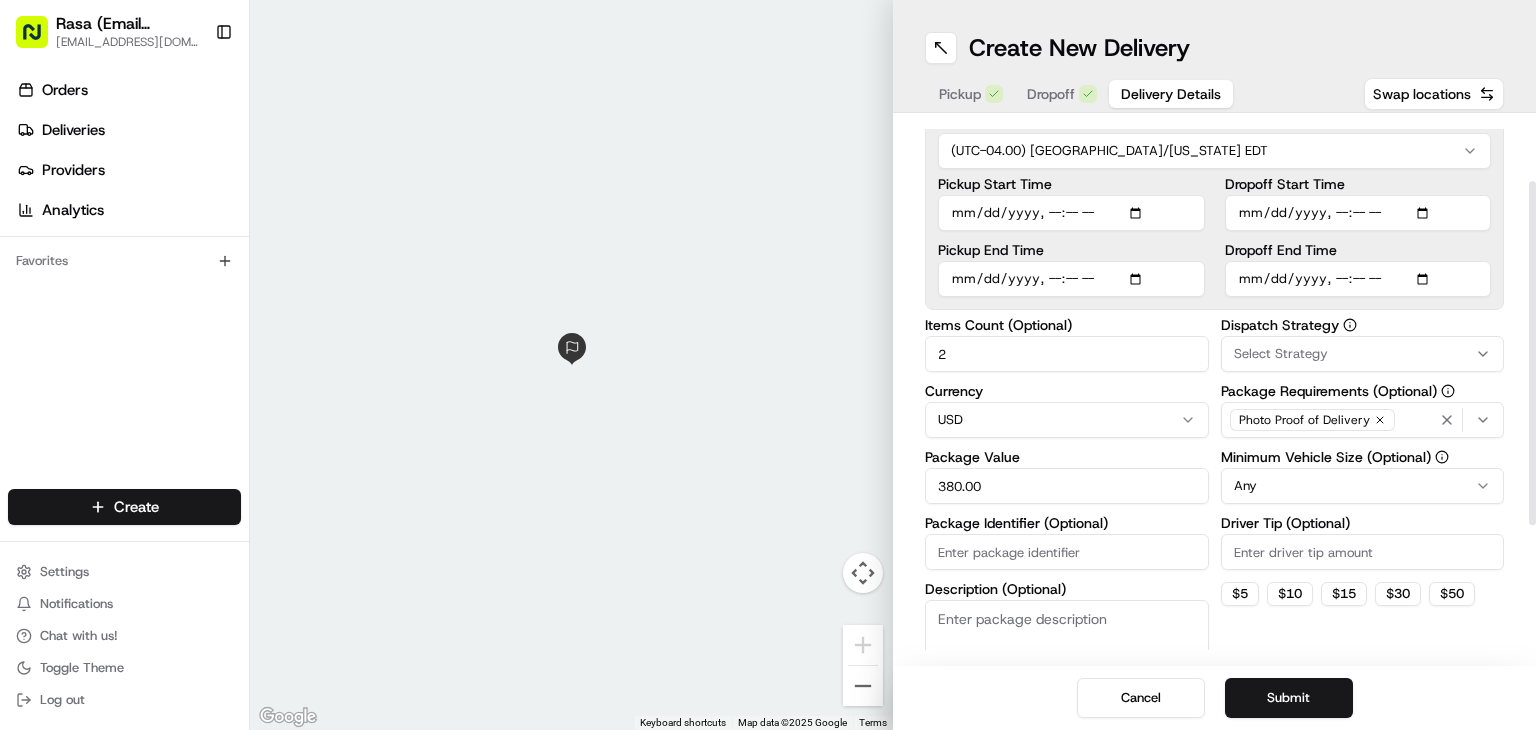 click on "Pickup Start Time" at bounding box center [1071, 213] 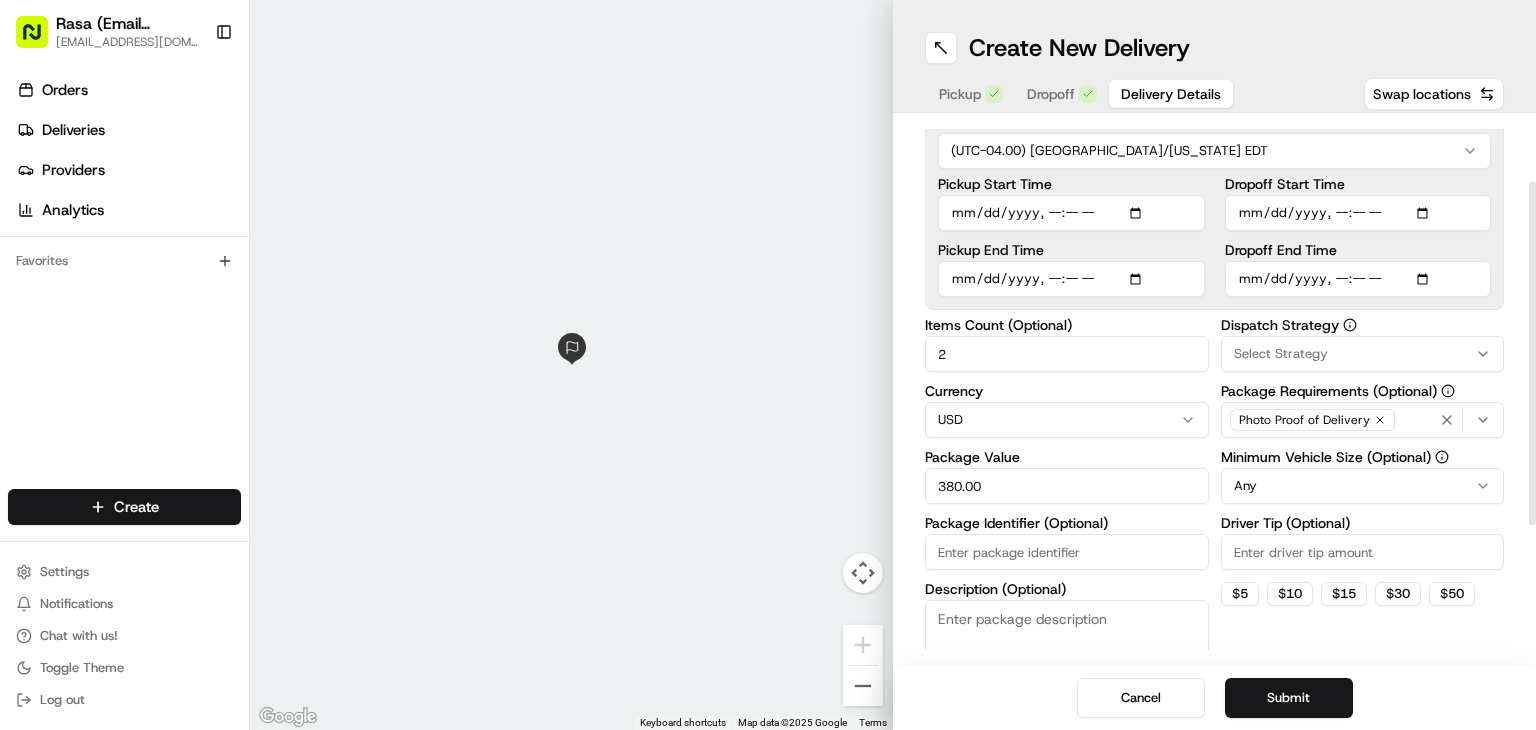 type on "[DATE]T10:15" 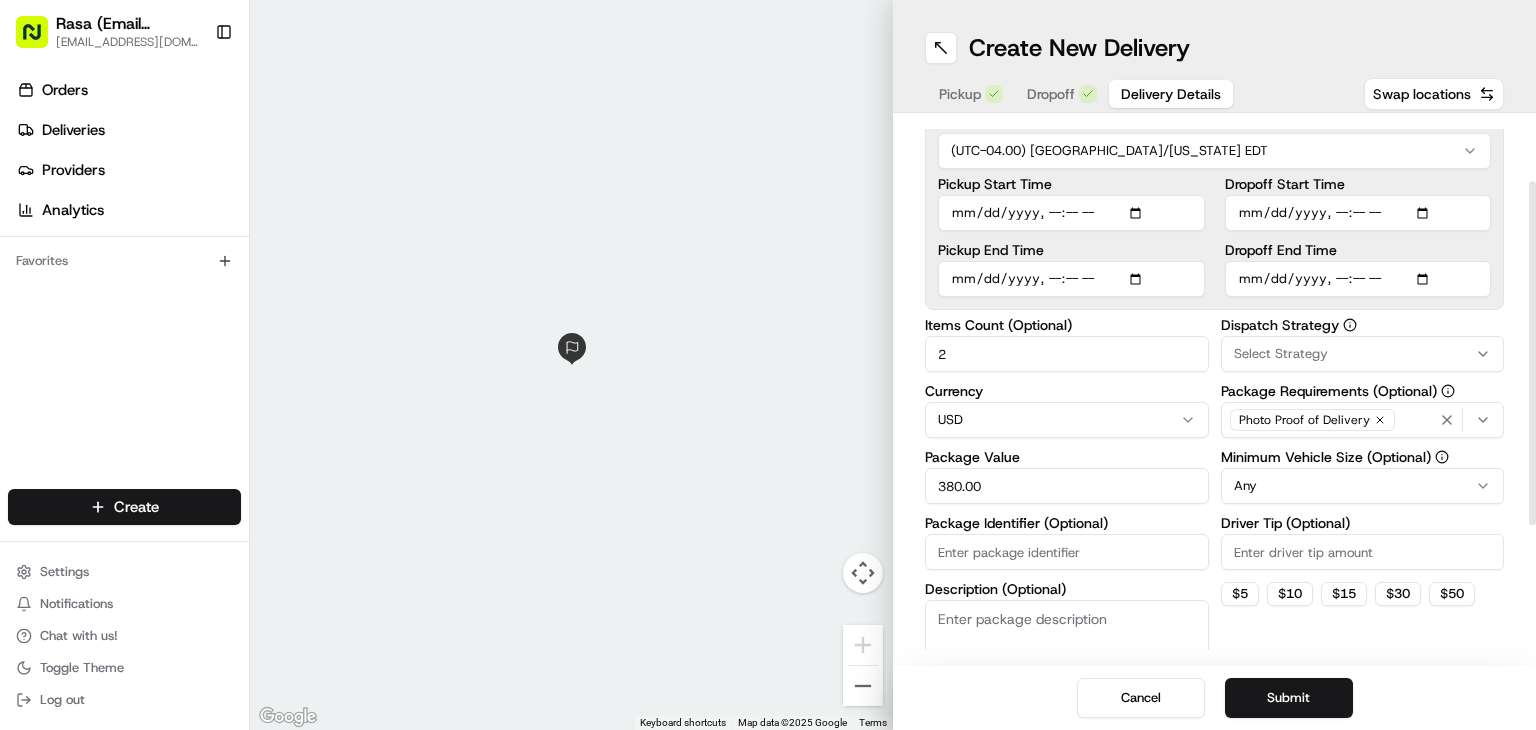 click on "Dropoff End Time" at bounding box center (1358, 279) 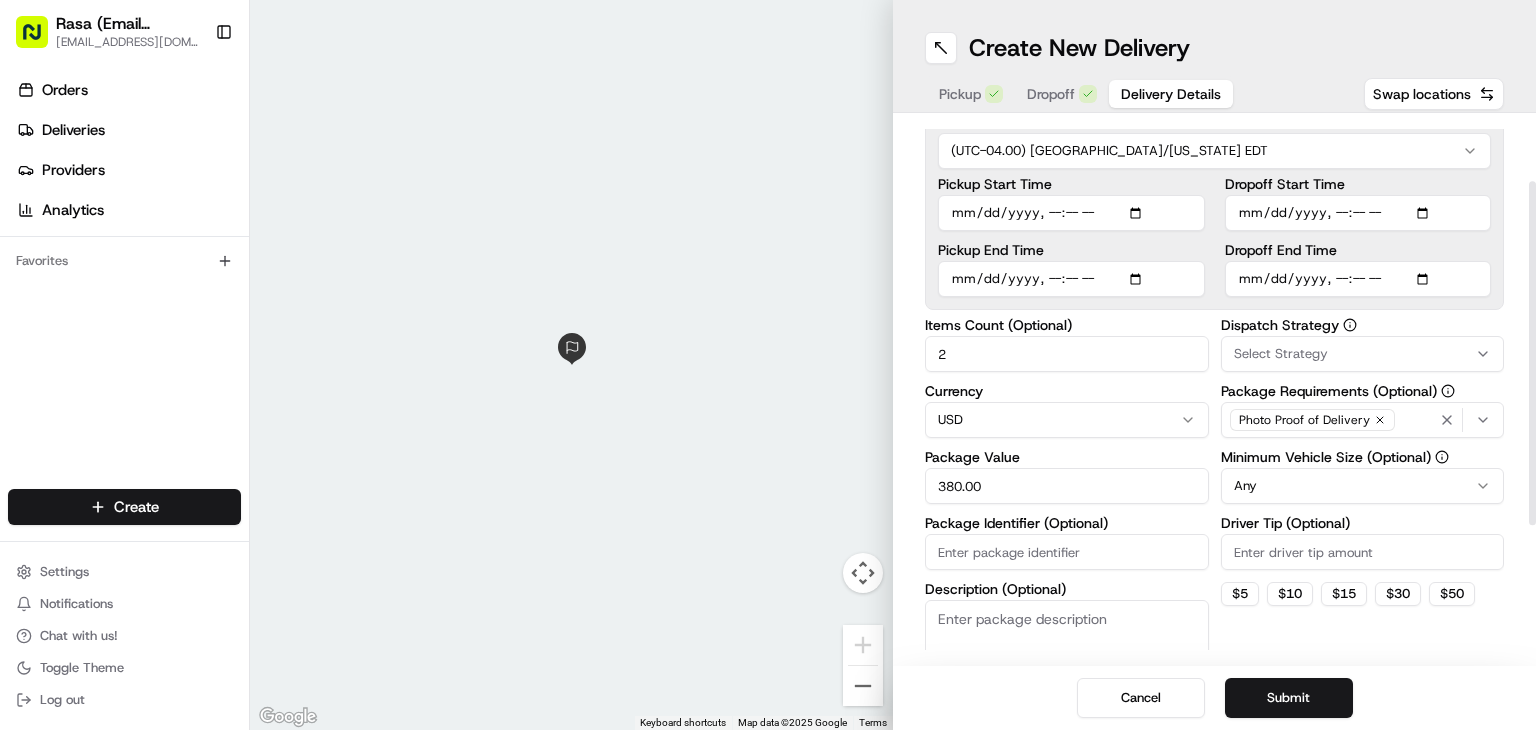 type on "[DATE]T10:50" 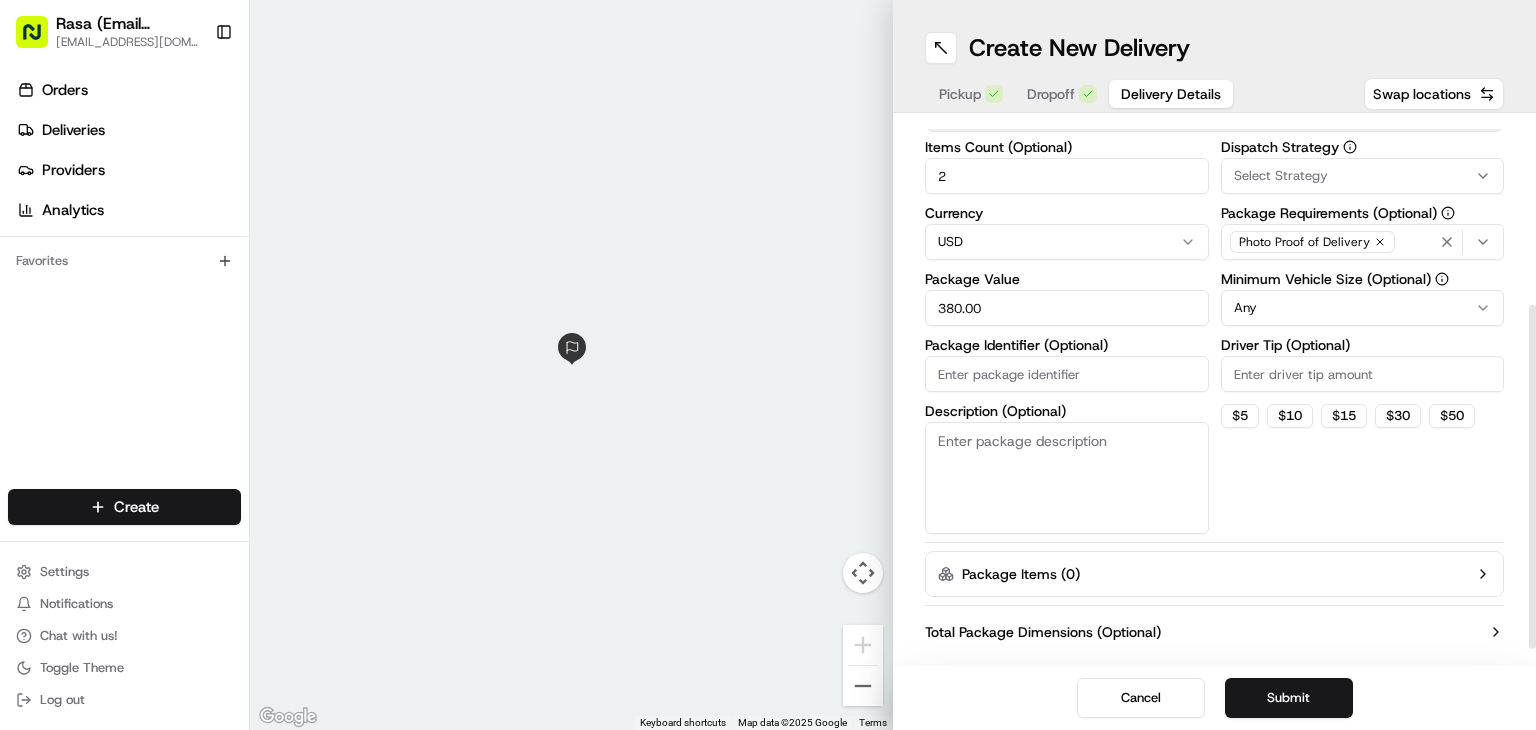 scroll, scrollTop: 316, scrollLeft: 0, axis: vertical 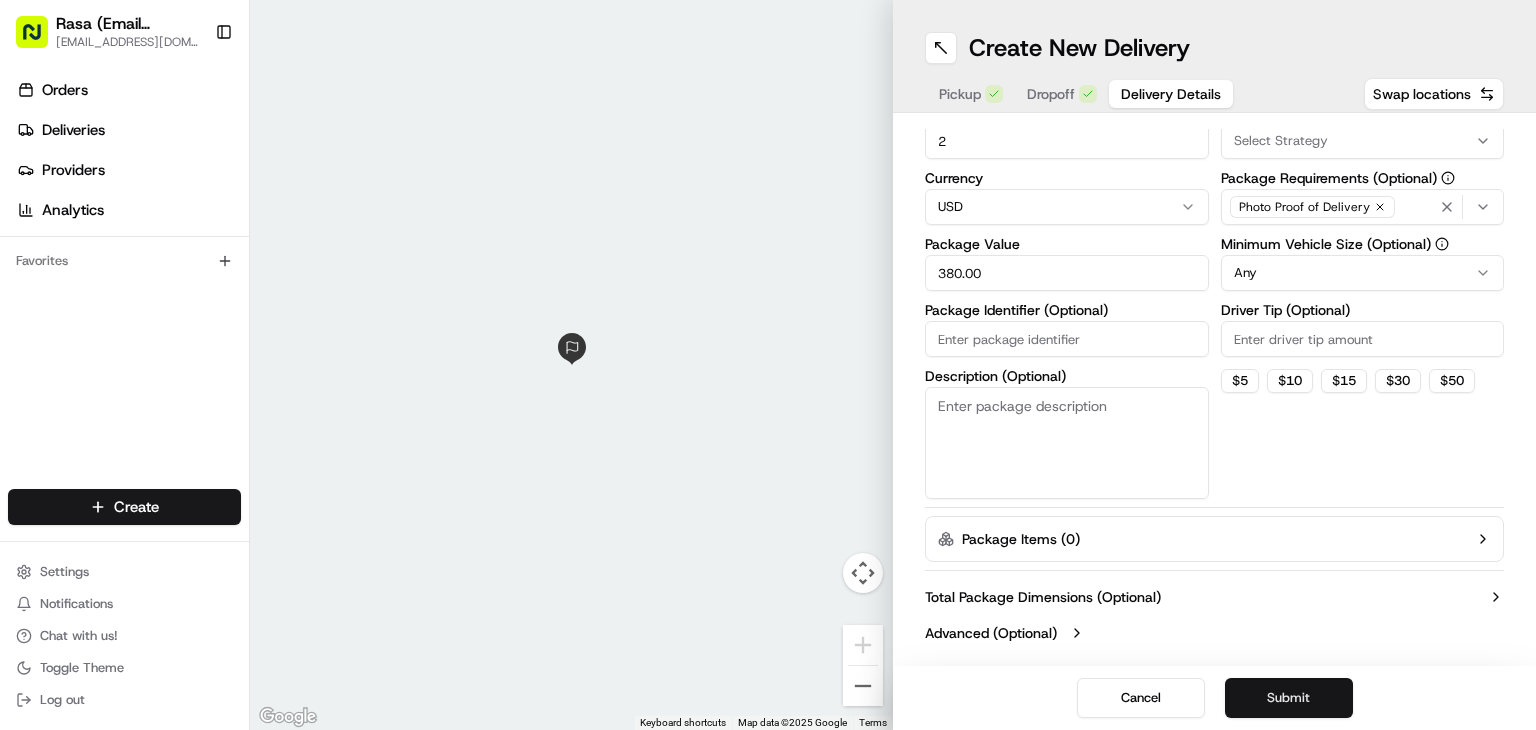 click on "Submit" at bounding box center [1289, 698] 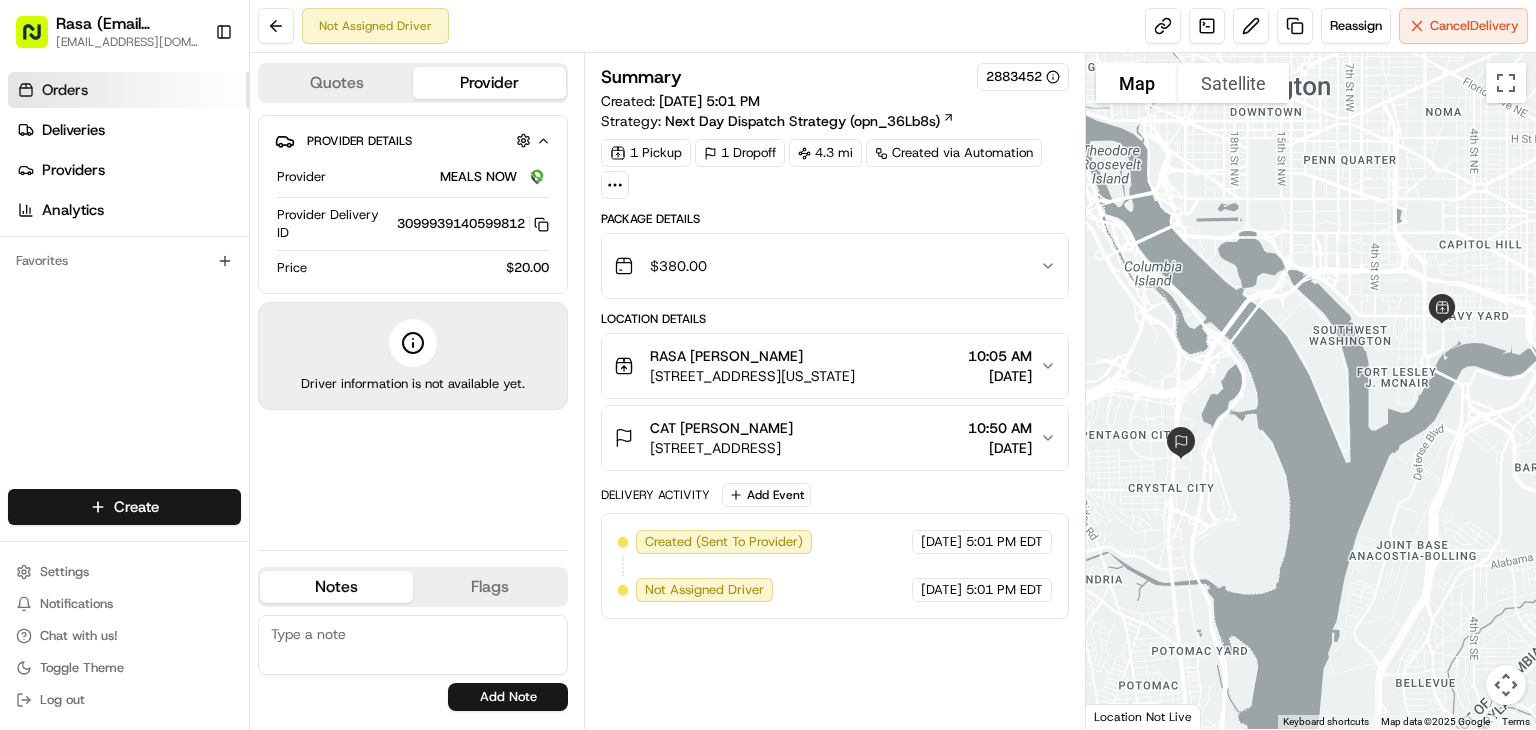 click on "Orders" at bounding box center (65, 90) 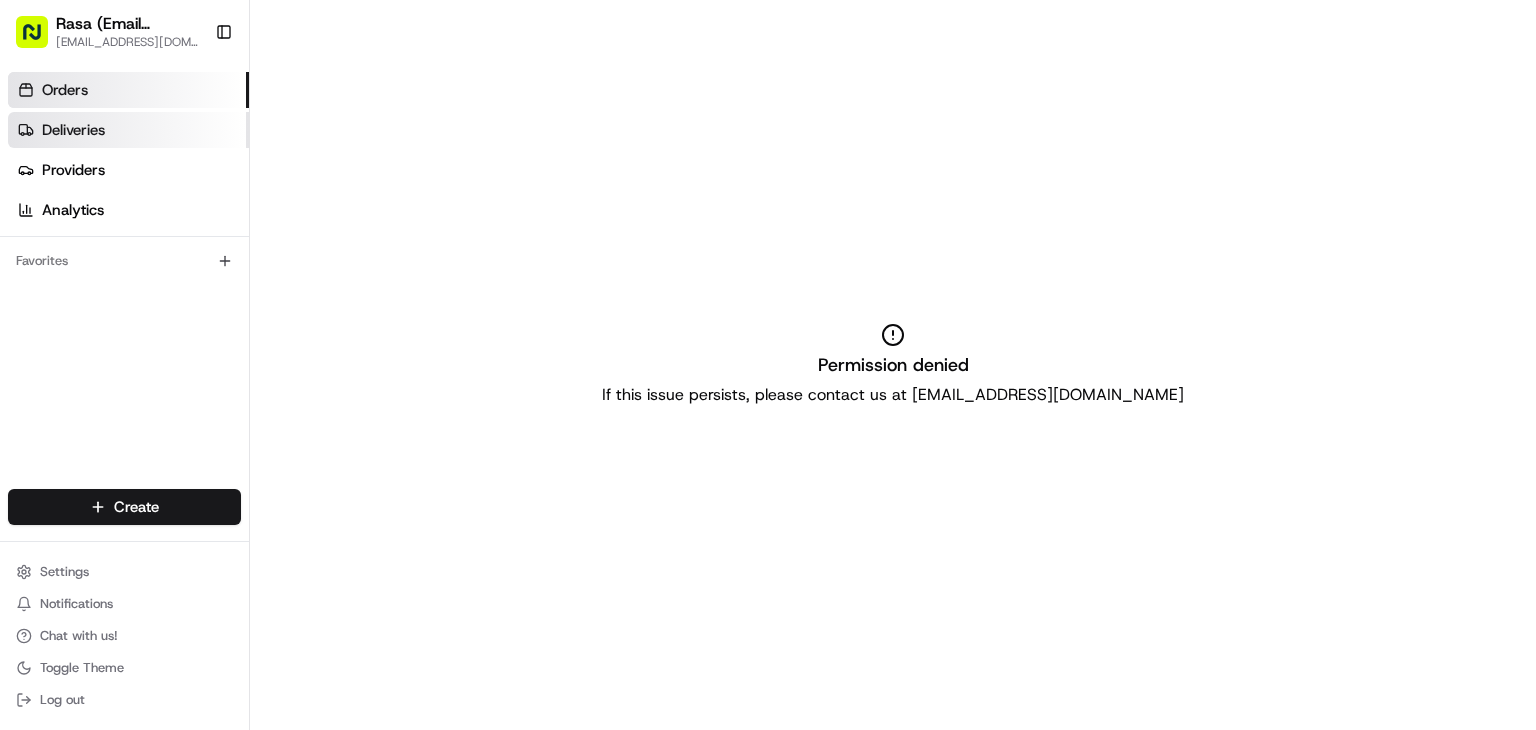 click on "Deliveries" at bounding box center [73, 130] 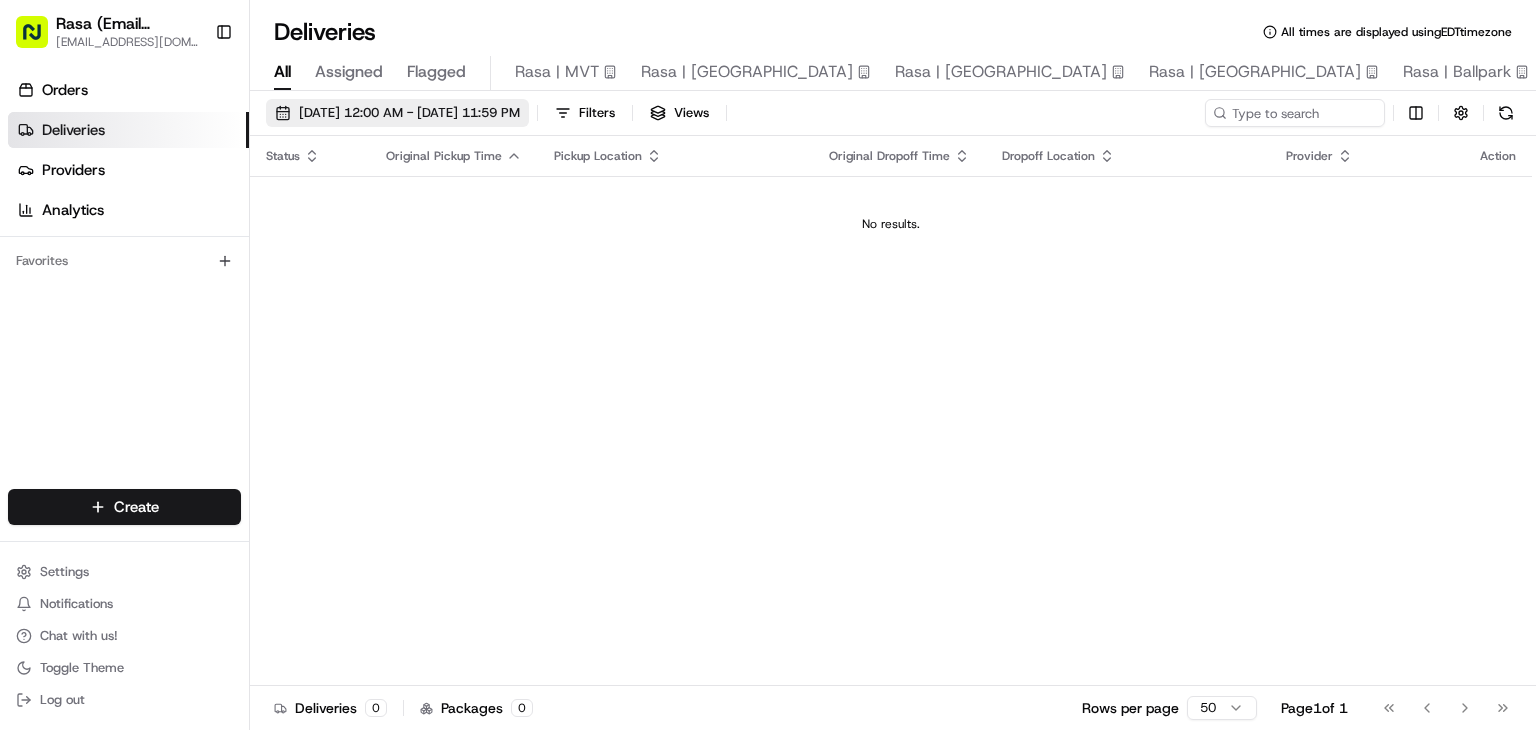 click on "[DATE] 12:00 AM - [DATE] 11:59 PM" at bounding box center (409, 113) 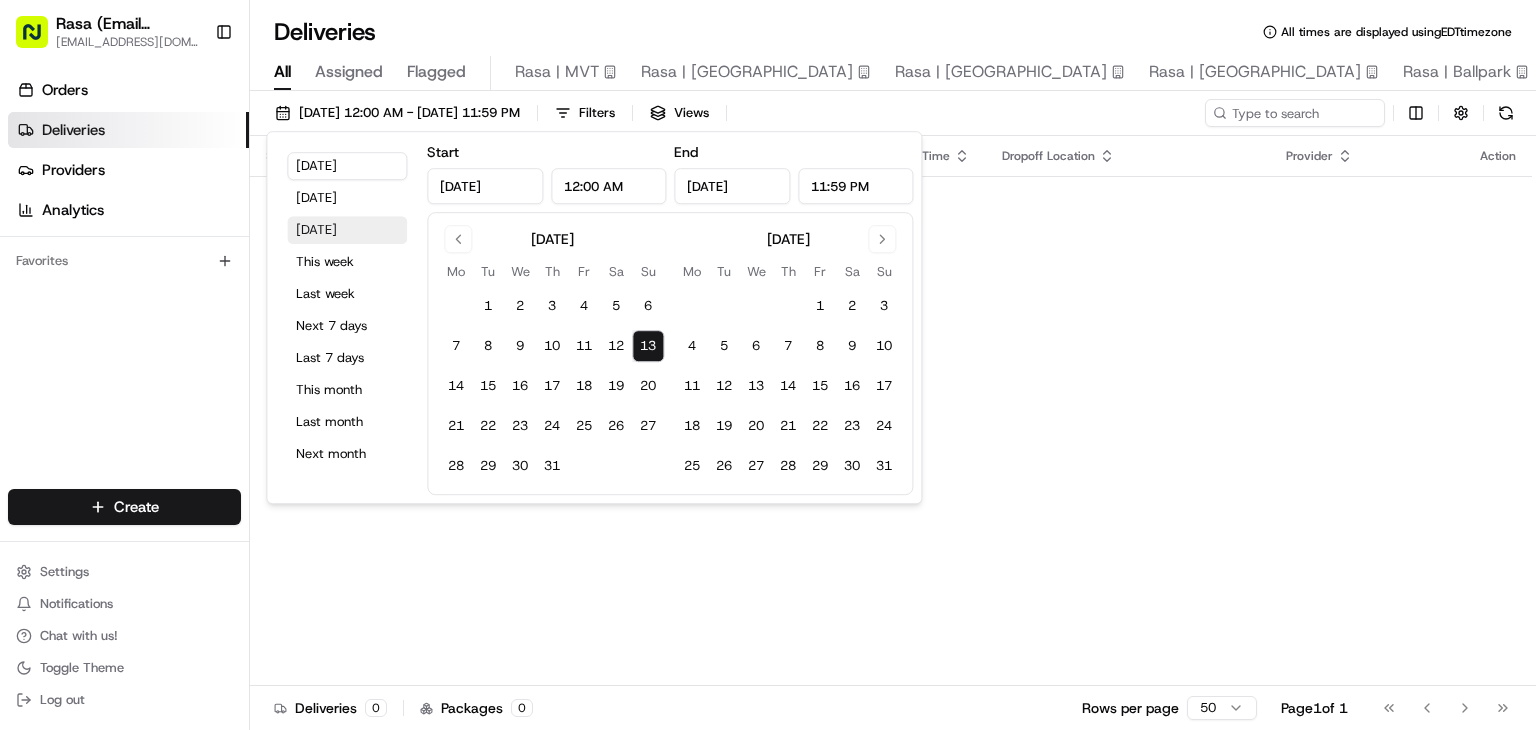 click on "[DATE]" at bounding box center (347, 230) 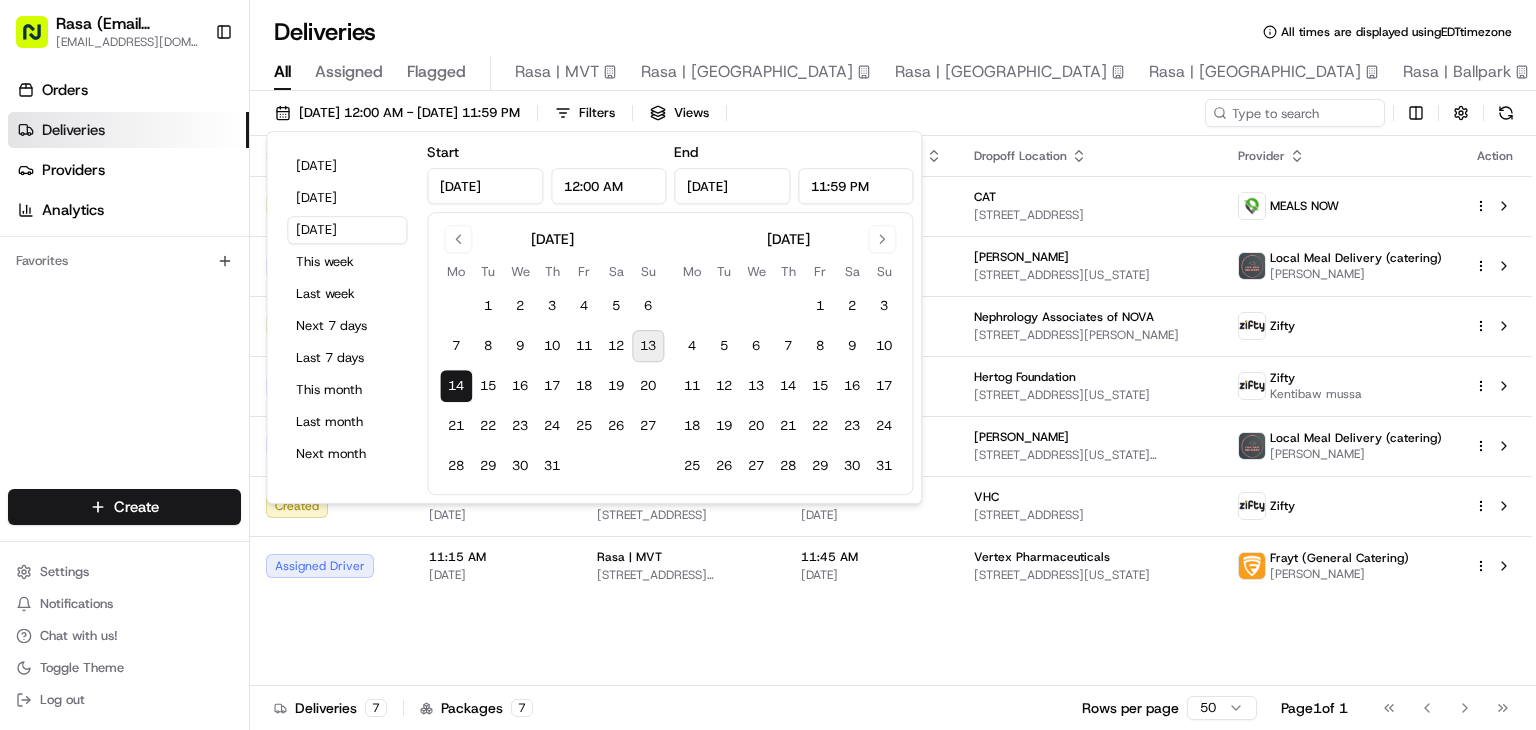 click on "Rasa (Email Parsing) [EMAIL_ADDRESS][DOMAIN_NAME] Toggle Sidebar Orders Deliveries Providers Analytics Favorites Main Menu Members & Organization Organization Users Roles Preferences Customization Tracking Orchestration Automations Locations Pickup Locations Dropoff Locations Billing Billing Refund Requests Integrations Notification Triggers Webhooks API Keys Request Logs Create Settings Notifications Chat with us! Toggle Theme Log out" at bounding box center [125, 365] 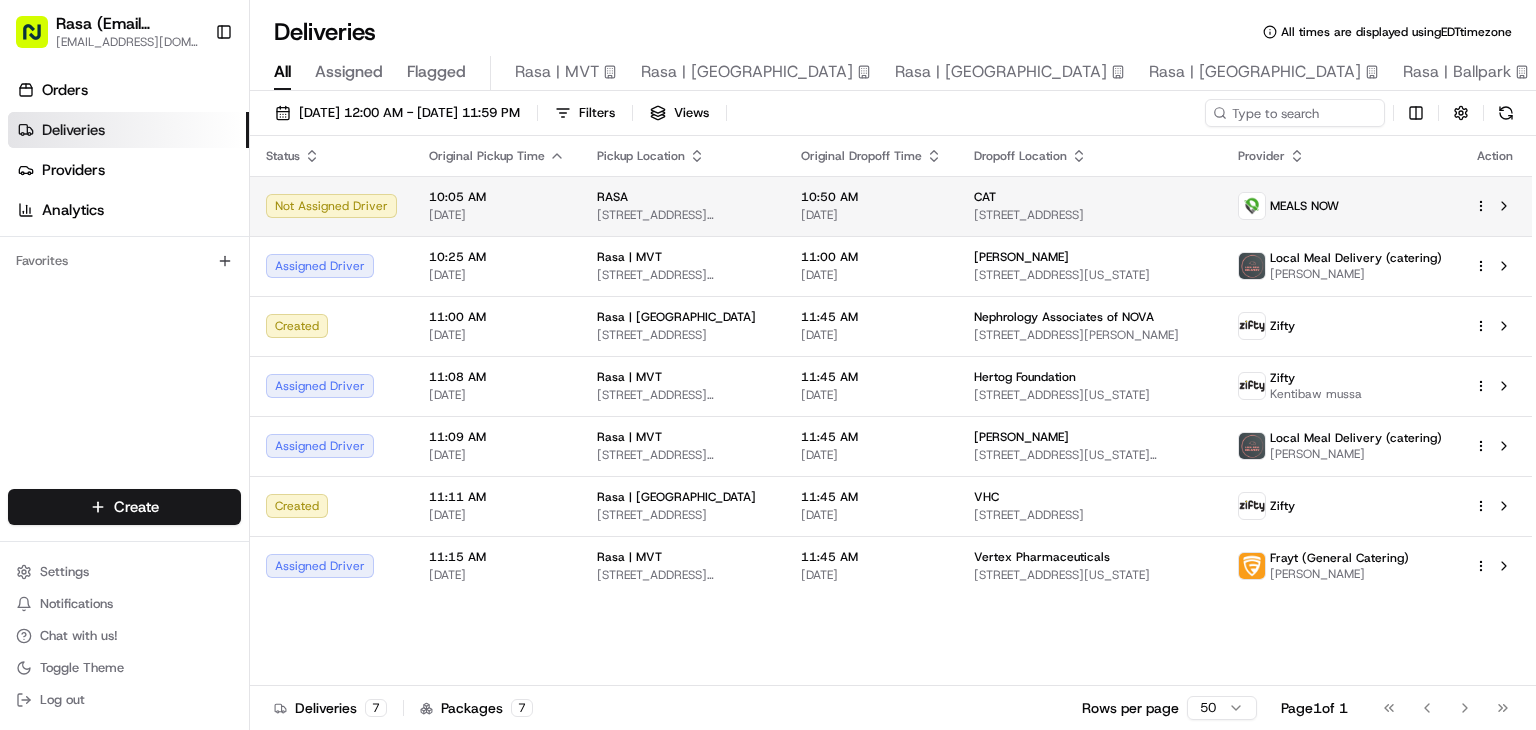 click on "RASA" at bounding box center [612, 197] 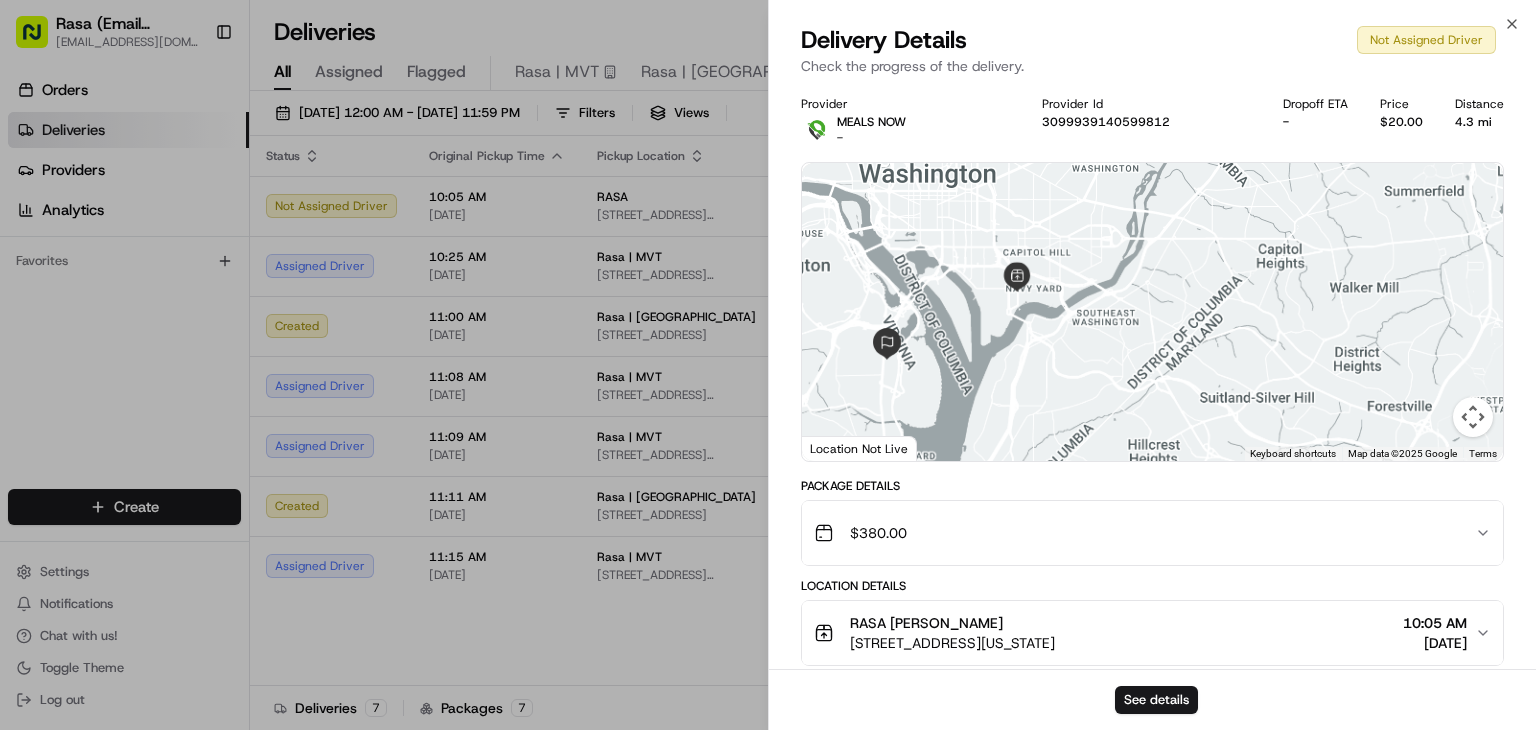 click on "RASA [PERSON_NAME] [STREET_ADDRESS][US_STATE] 10:05 AM [DATE]" at bounding box center [1144, 633] 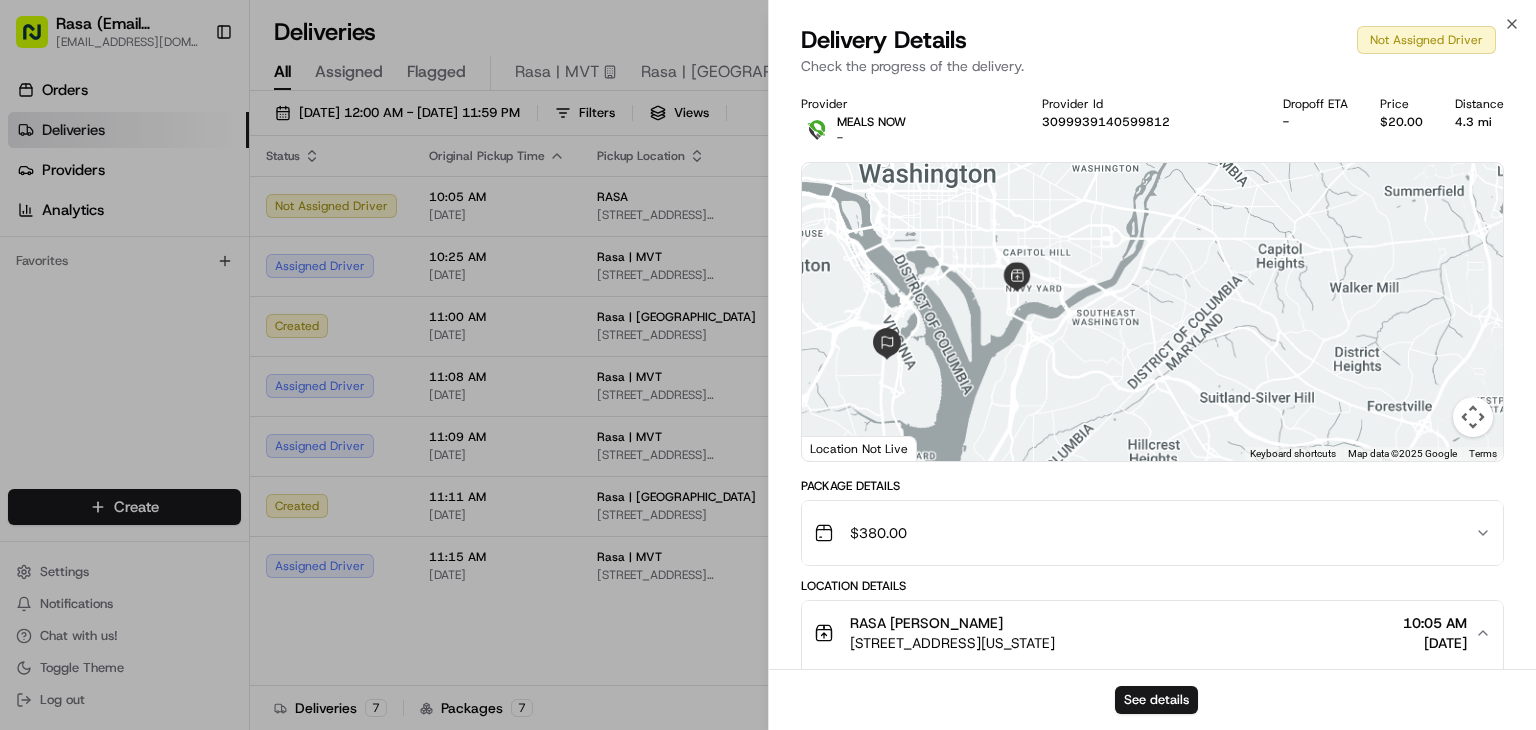 click 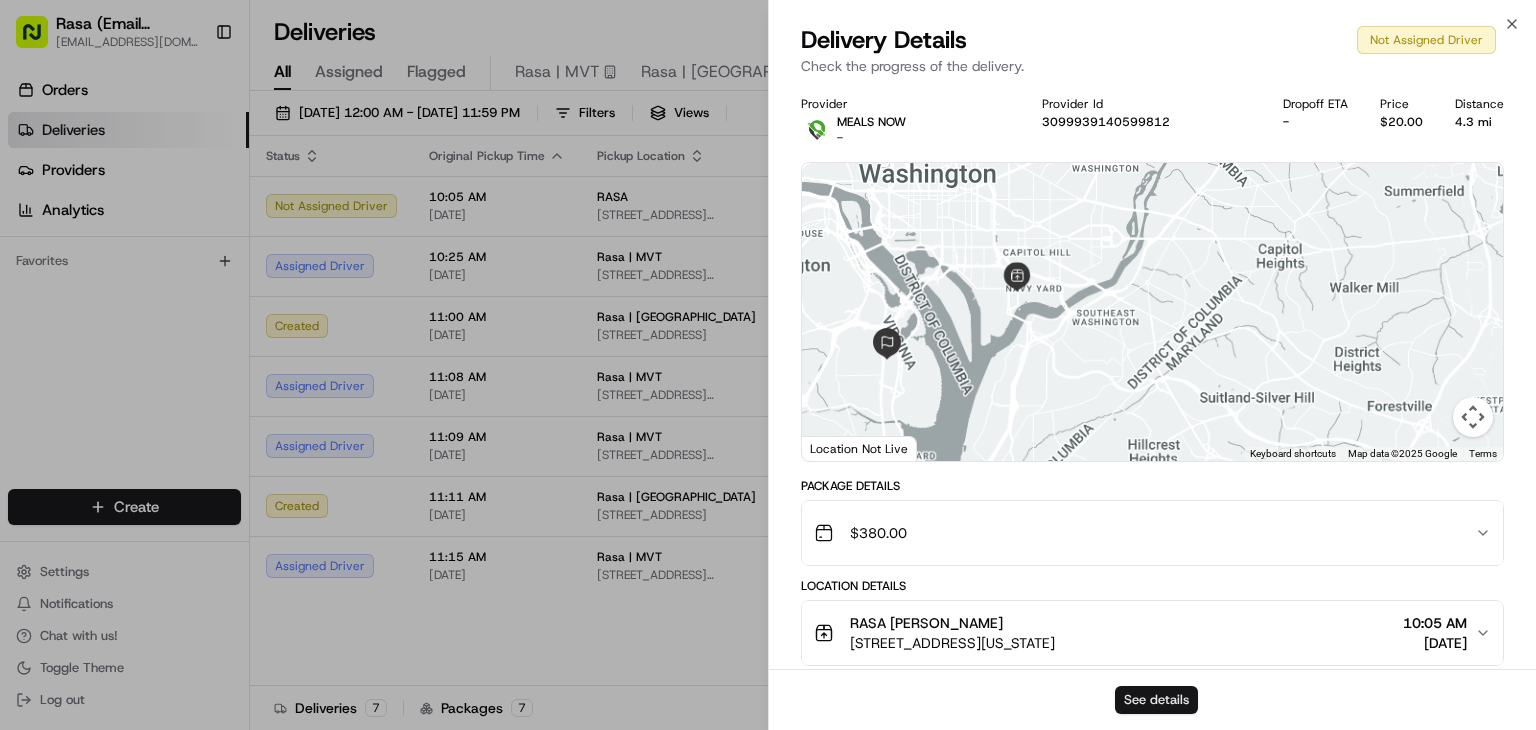 click on "See details" at bounding box center [1156, 700] 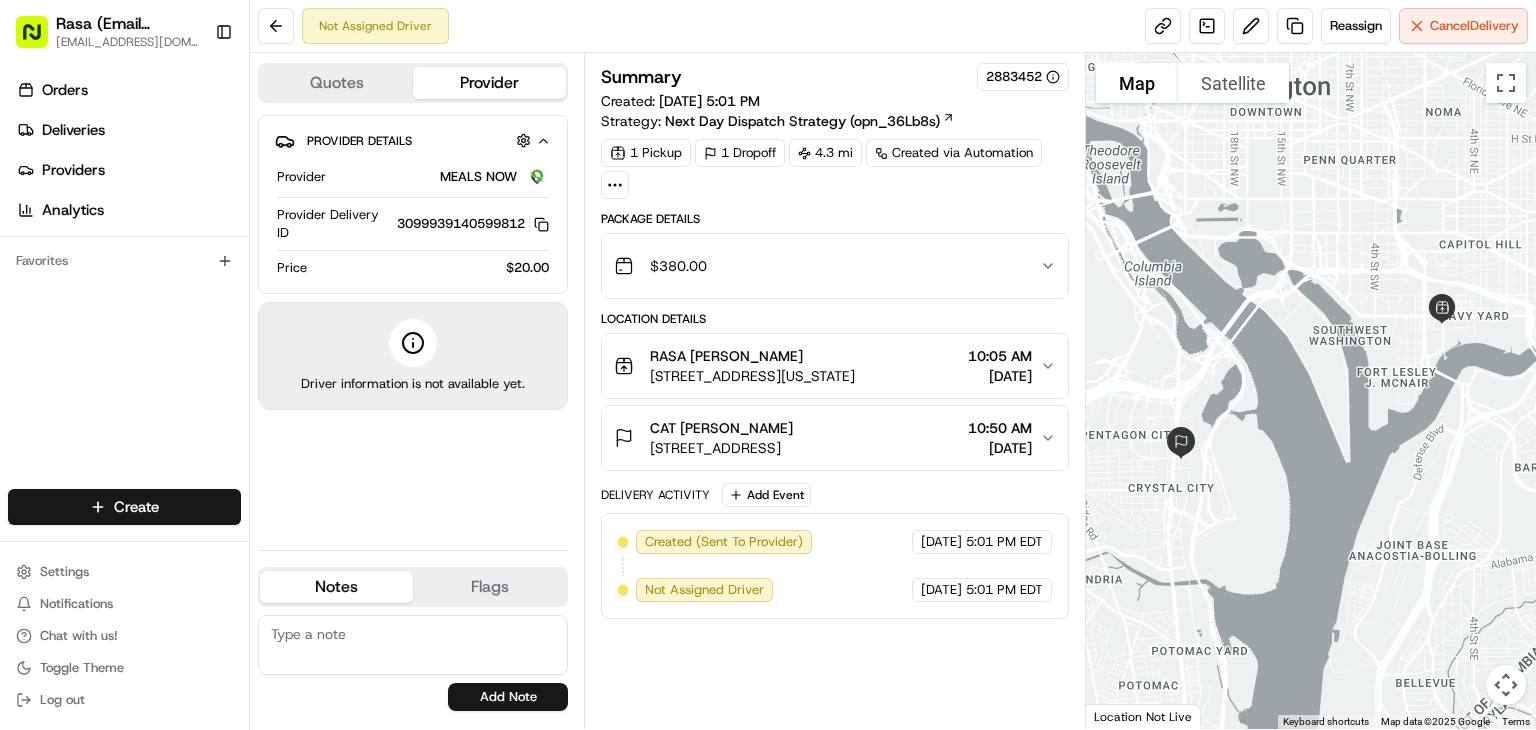 scroll, scrollTop: 0, scrollLeft: 0, axis: both 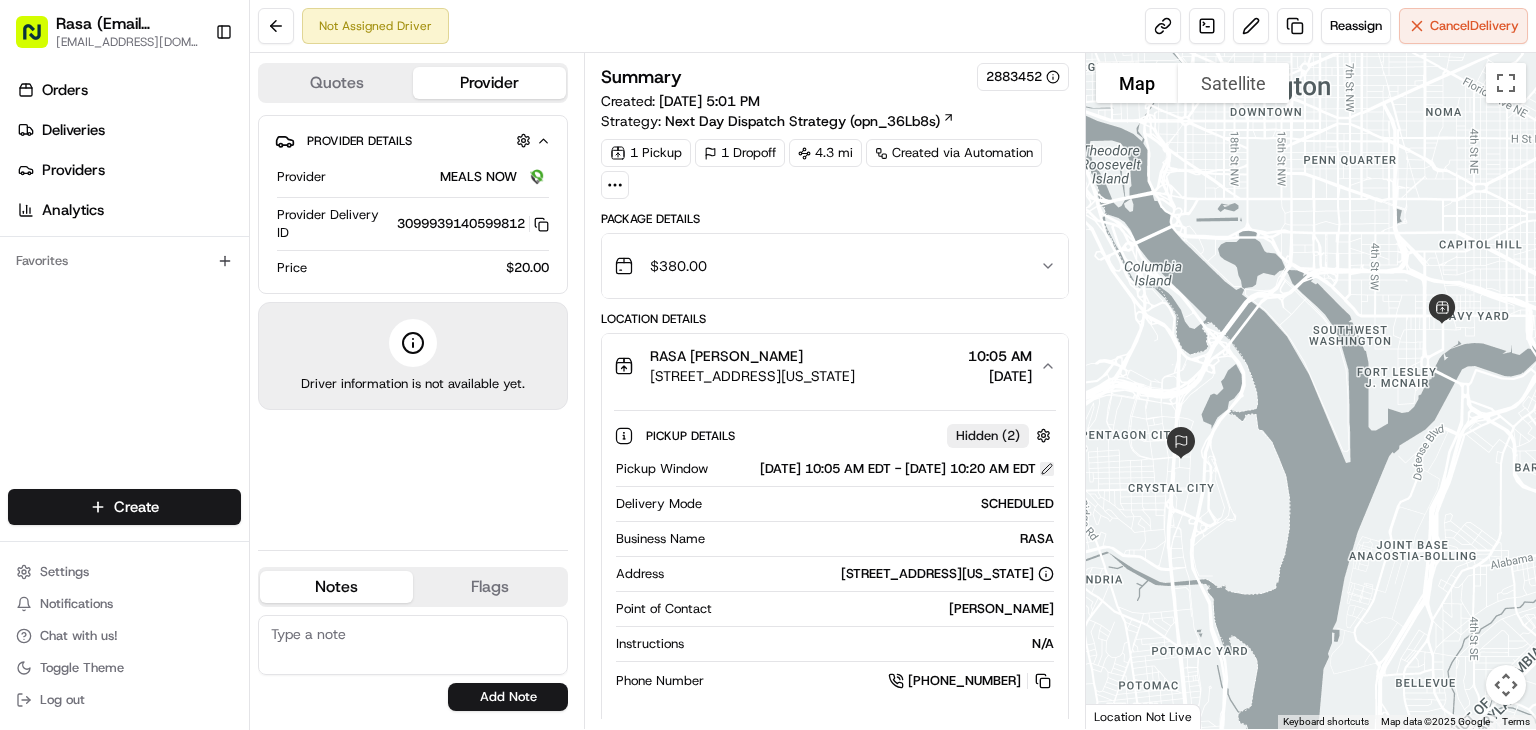 click at bounding box center (1047, 469) 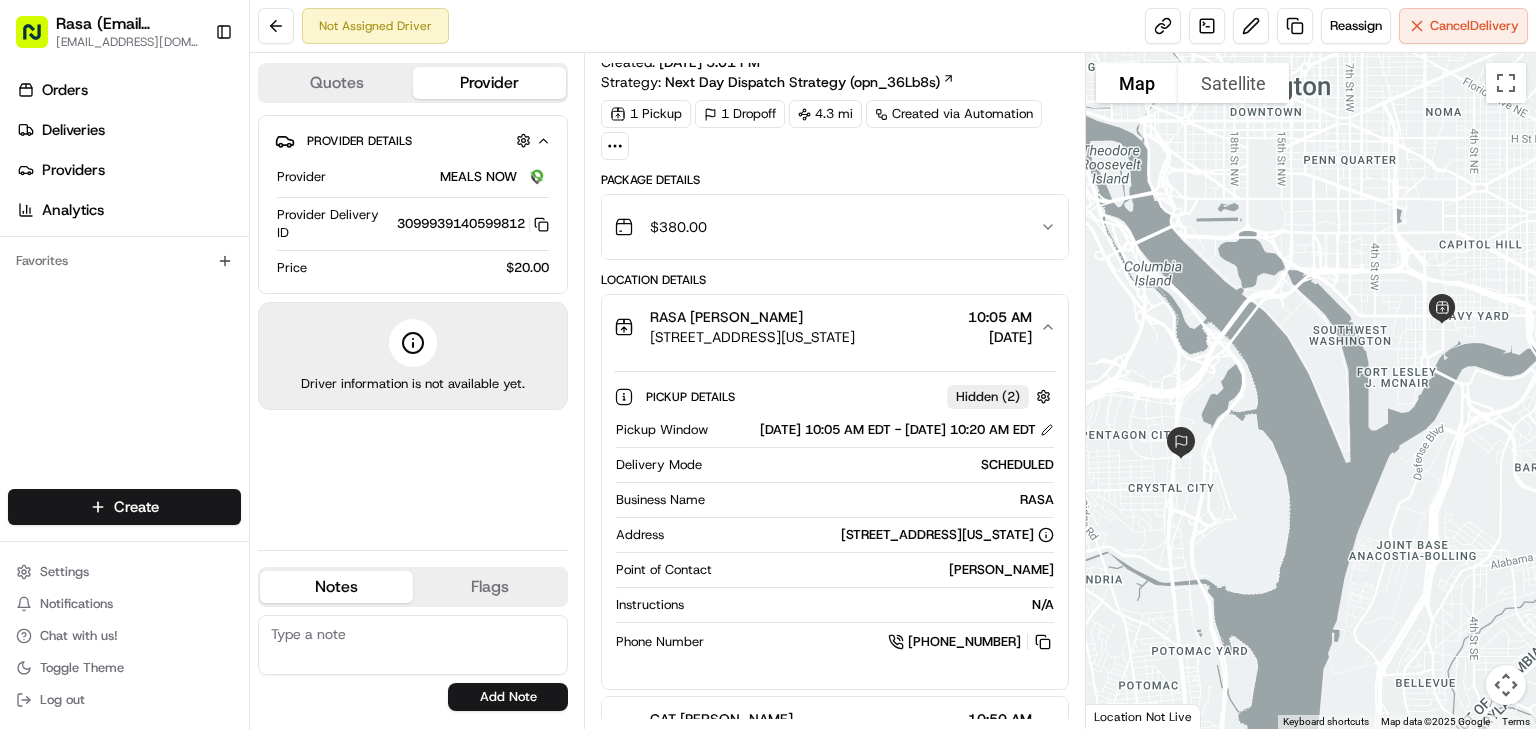 scroll, scrollTop: 26, scrollLeft: 0, axis: vertical 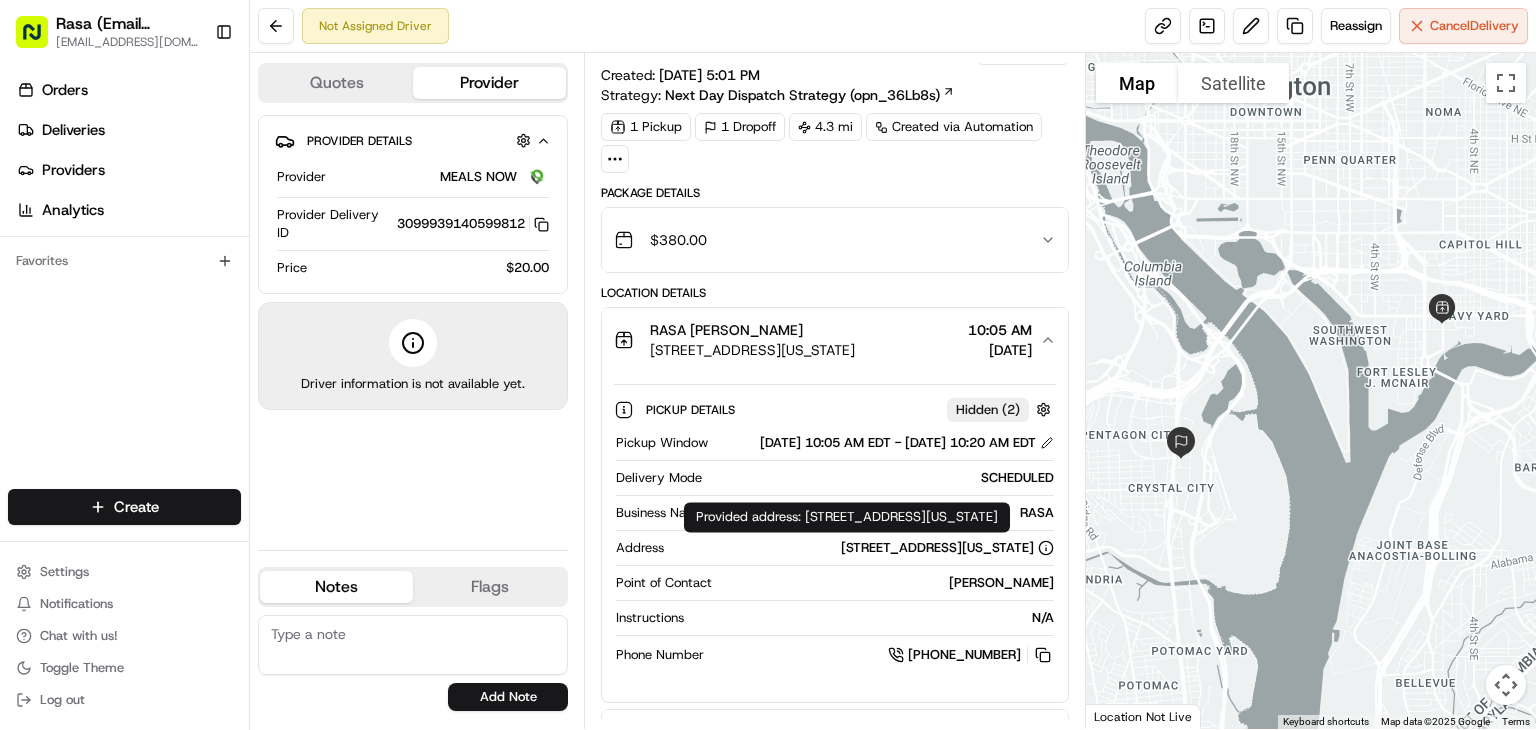 click on "[STREET_ADDRESS][US_STATE]" at bounding box center [947, 548] 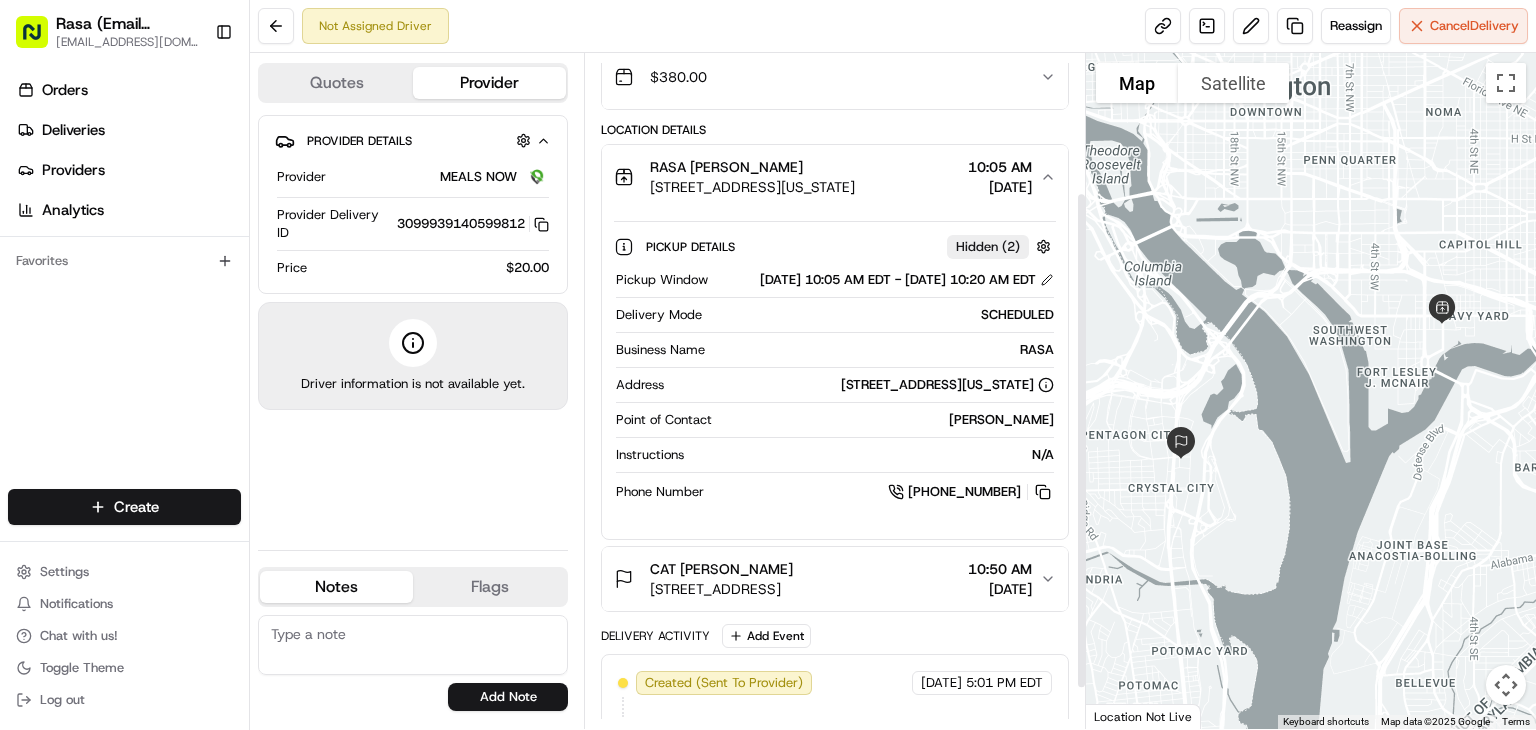 scroll, scrollTop: 191, scrollLeft: 0, axis: vertical 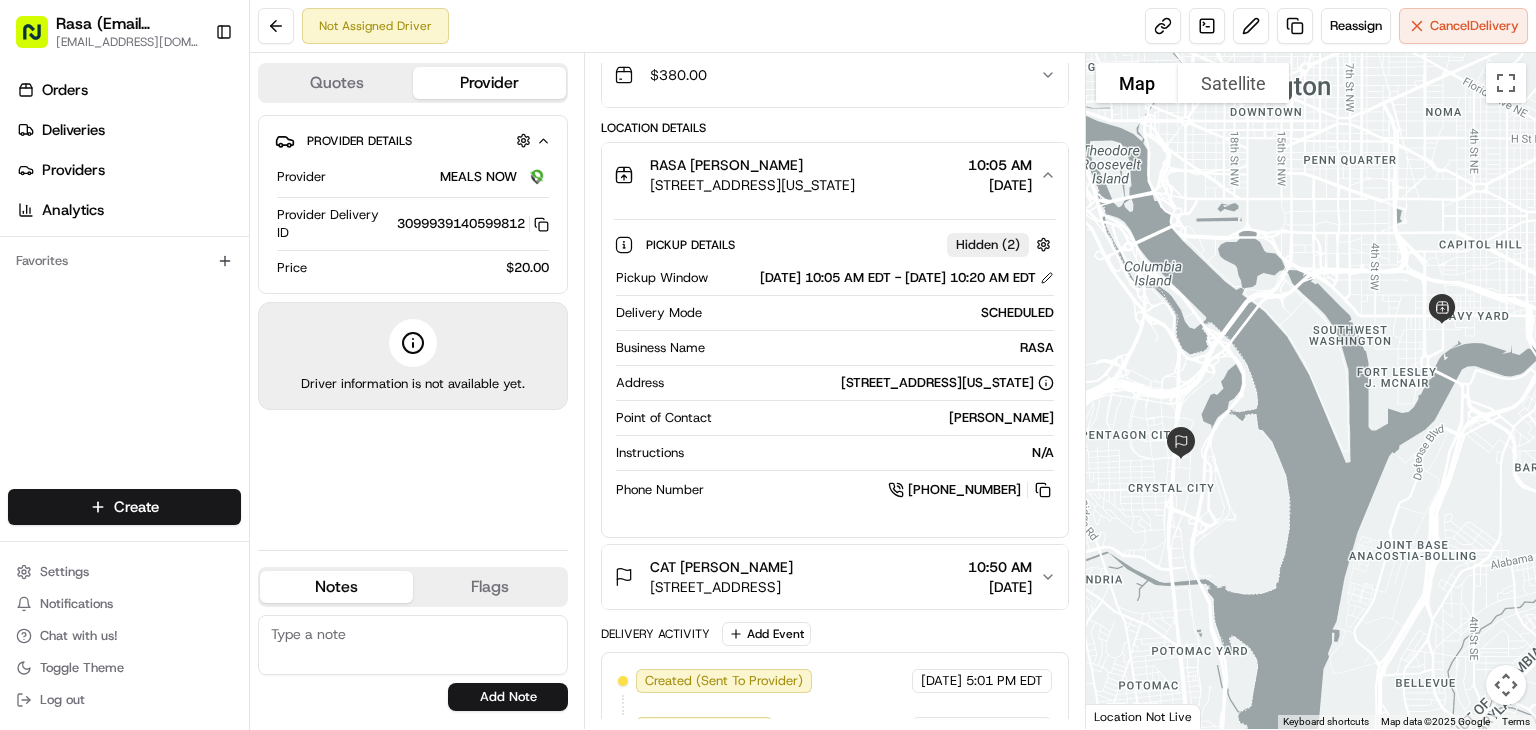 click on "[STREET_ADDRESS]" at bounding box center (721, 587) 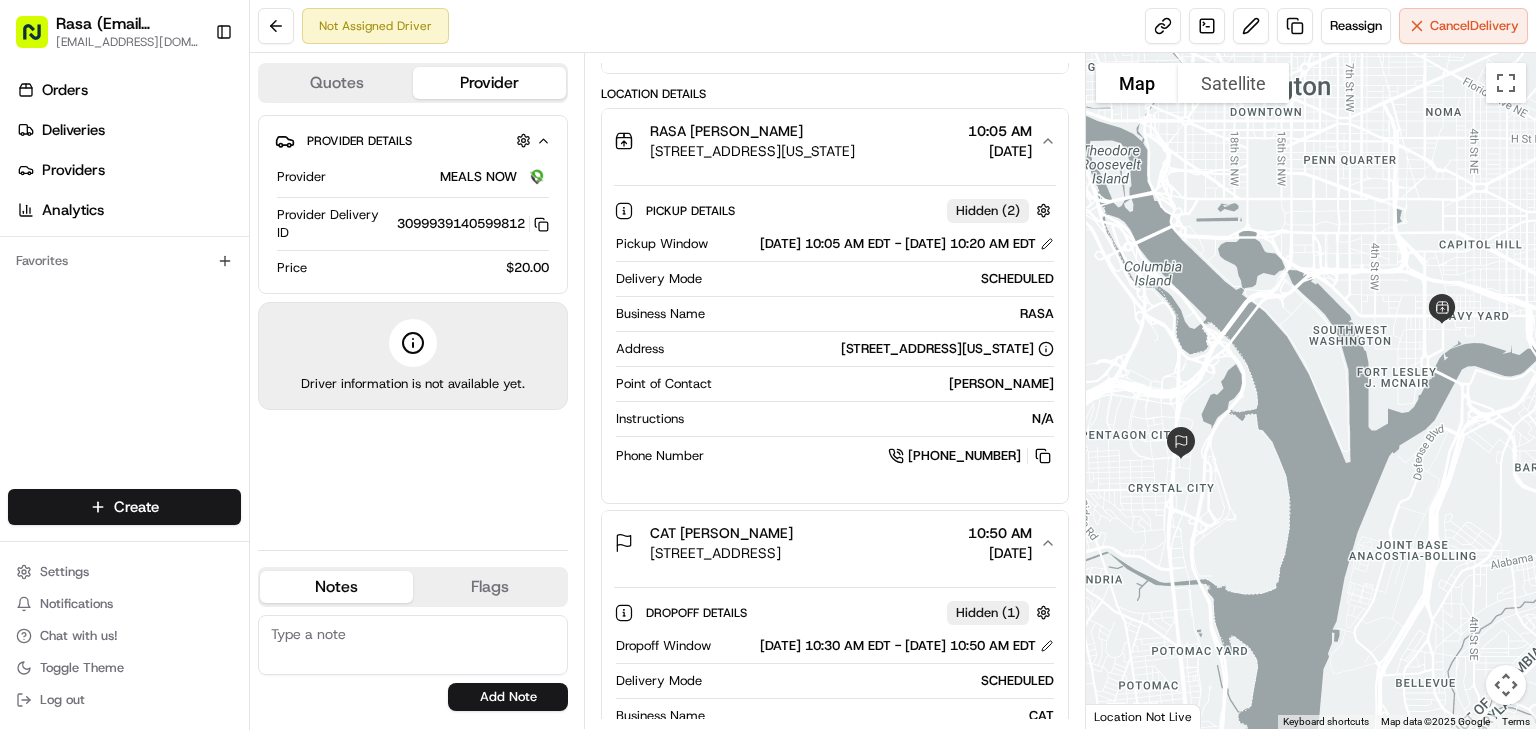 scroll, scrollTop: 0, scrollLeft: 0, axis: both 